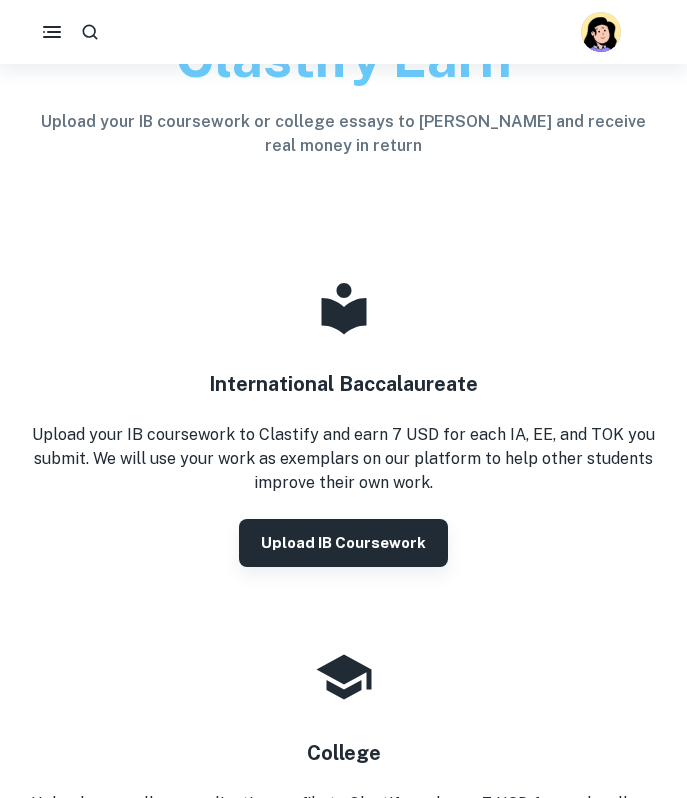 scroll, scrollTop: 376, scrollLeft: 0, axis: vertical 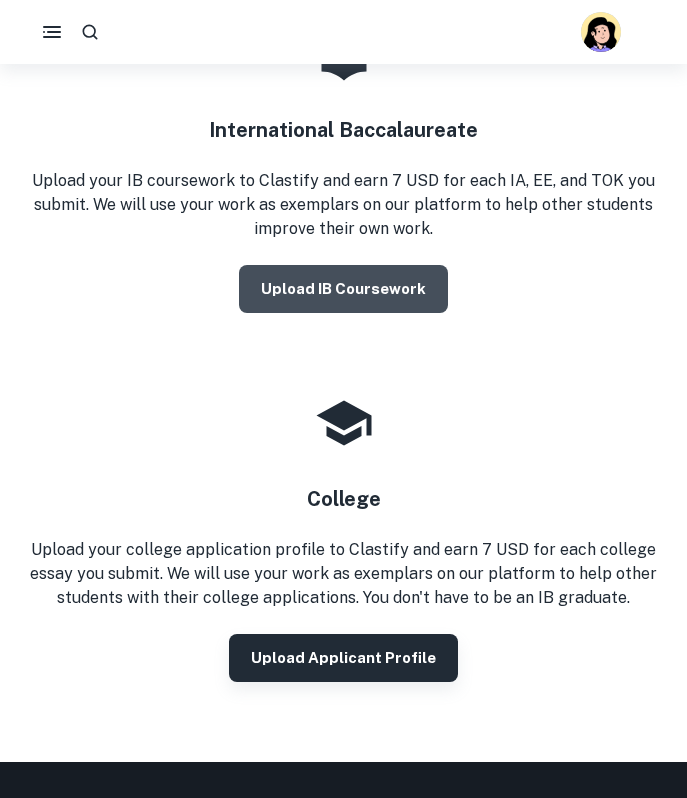 click on "Upload IB coursework" at bounding box center (343, 289) 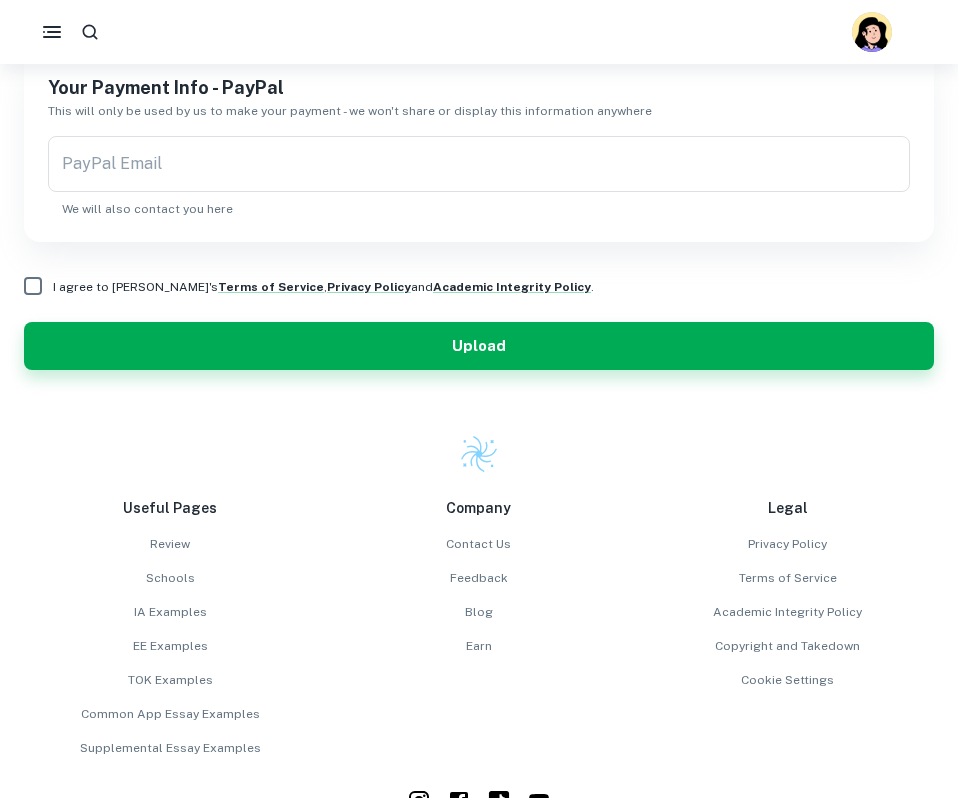 scroll, scrollTop: 1833, scrollLeft: 0, axis: vertical 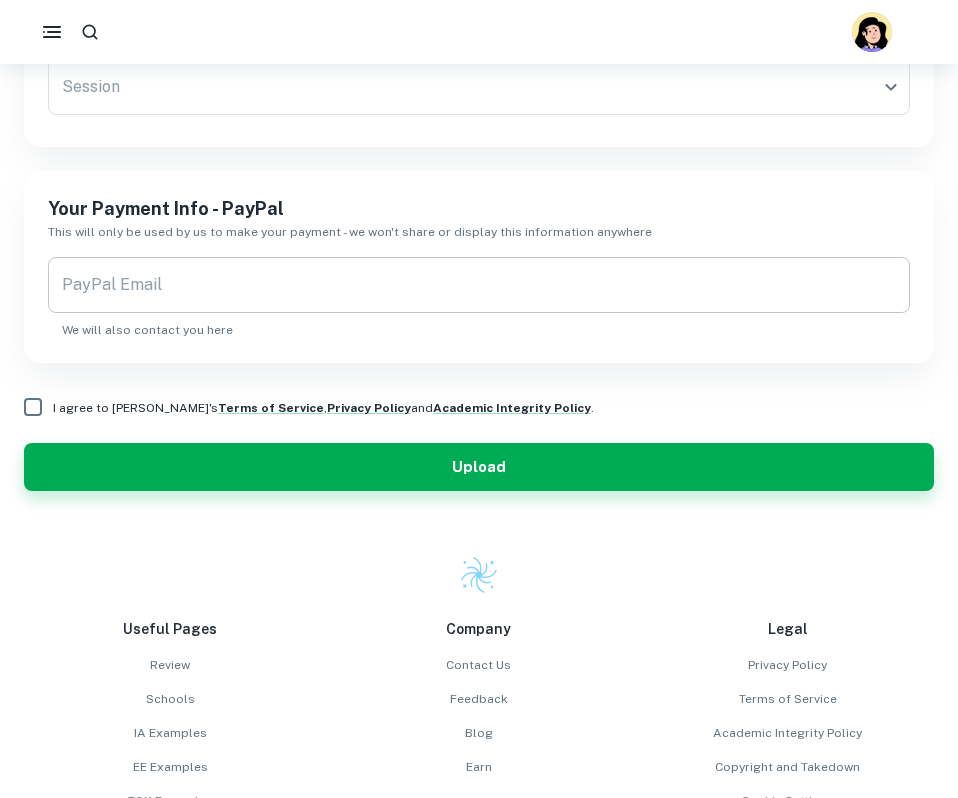 click on "PayPal Email" at bounding box center [479, 285] 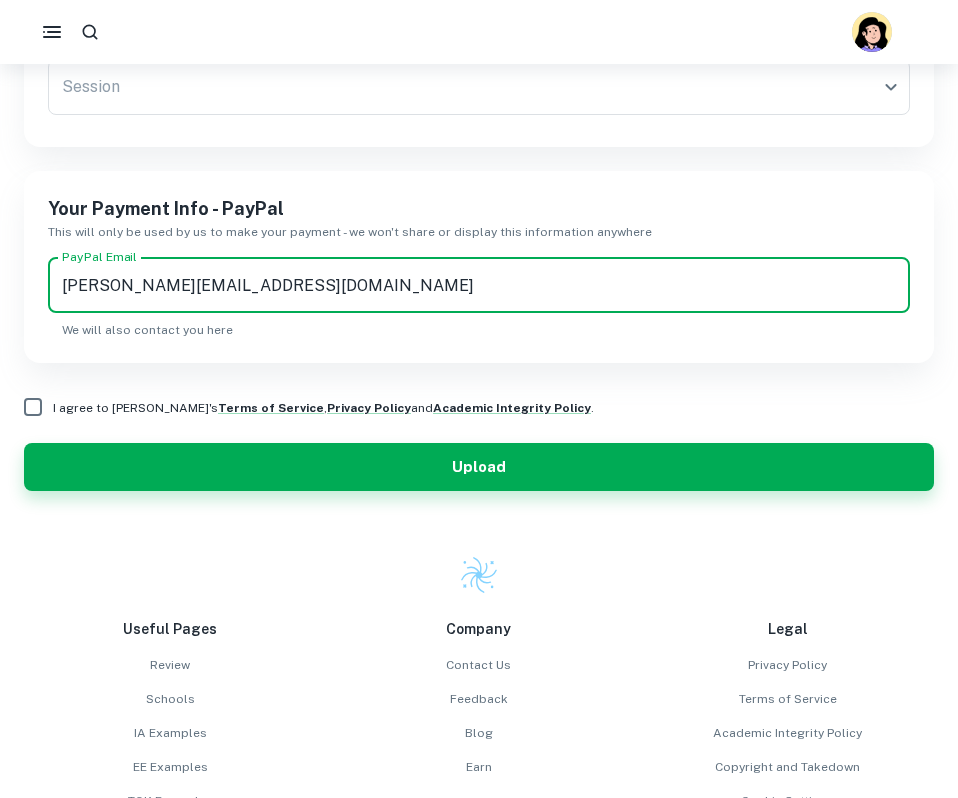 type on "[PERSON_NAME][EMAIL_ADDRESS][DOMAIN_NAME]" 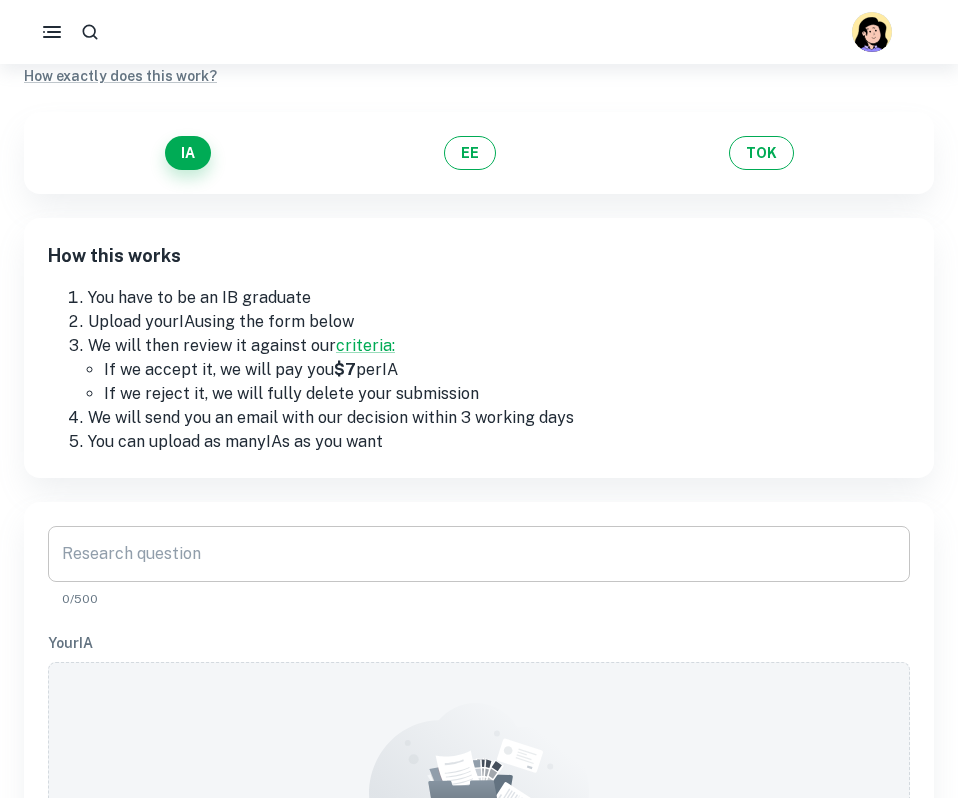 scroll, scrollTop: 0, scrollLeft: 0, axis: both 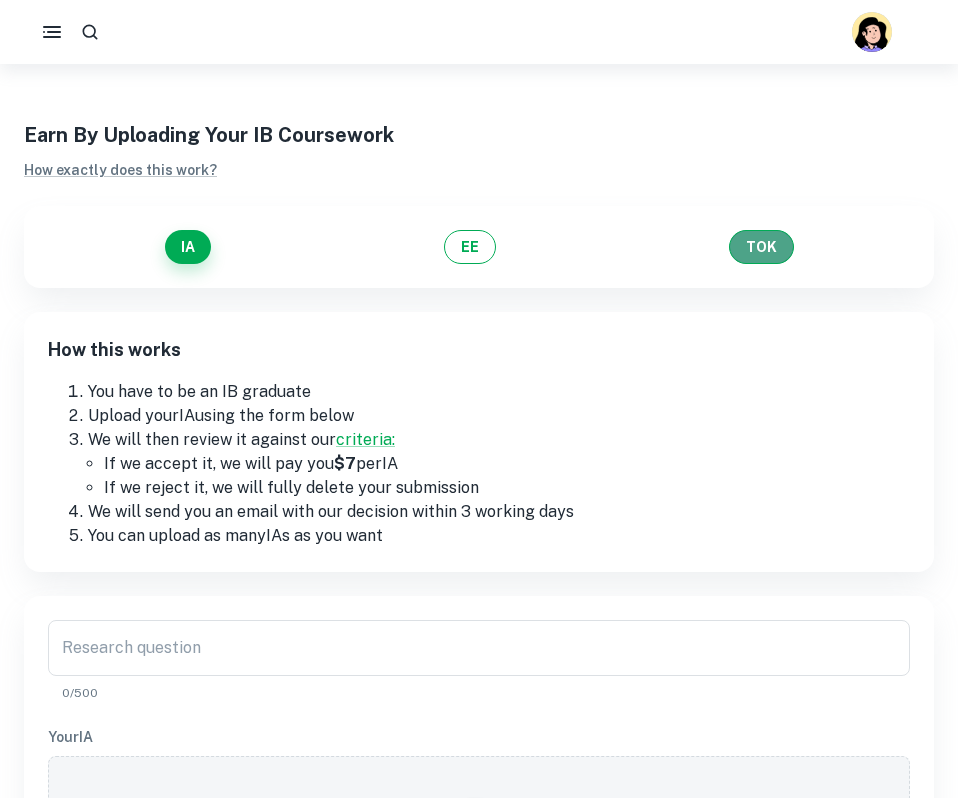 click on "TOK" at bounding box center (761, 247) 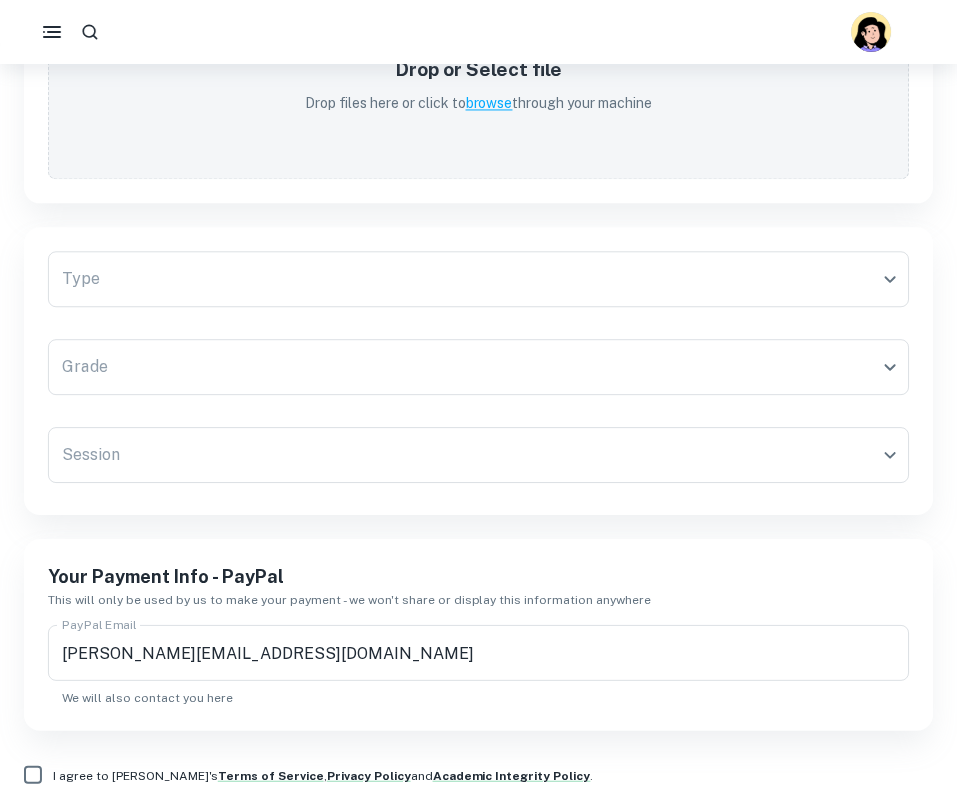 scroll, scrollTop: 1378, scrollLeft: 0, axis: vertical 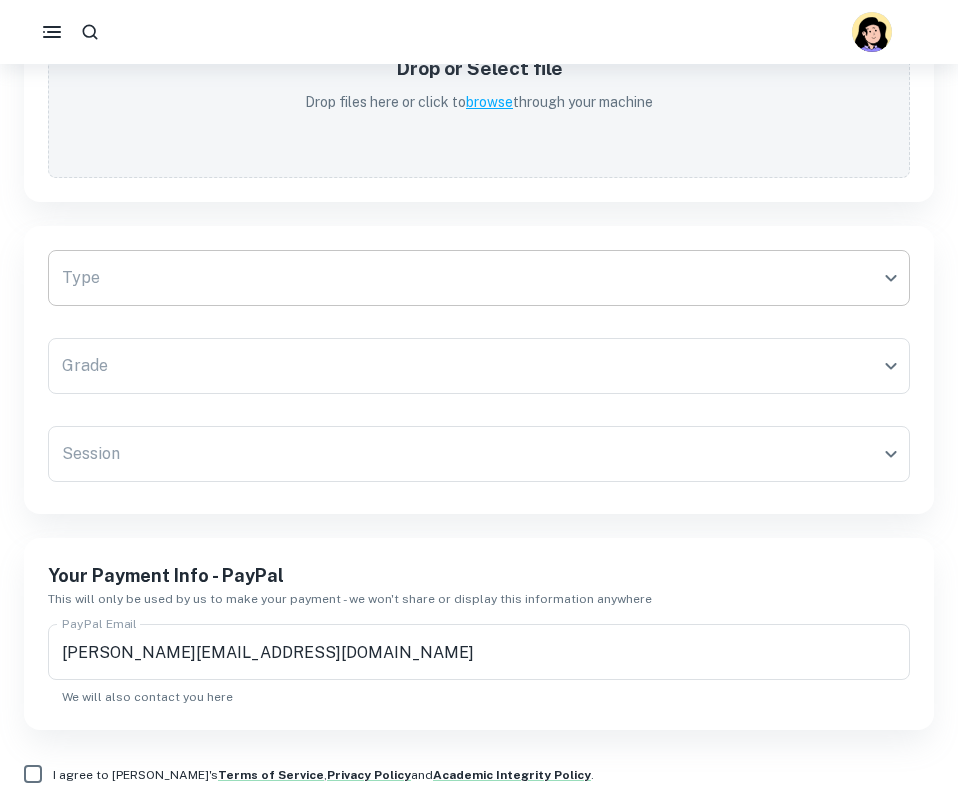 click on "We value your privacy We use cookies to enhance your browsing experience, serve personalised ads or content, and analyse our traffic. By clicking "Accept All", you consent to our use of cookies.   Cookie Policy Customise   Reject All   Accept All   Customise Consent Preferences   We use cookies to help you navigate efficiently and perform certain functions. You will find detailed information about all cookies under each consent category below. The cookies that are categorised as "Necessary" are stored on your browser as they are essential for enabling the basic functionalities of the site. ...  Show more For more information on how Google's third-party cookies operate and handle your data, see:   Google Privacy Policy Necessary Always Active Necessary cookies are required to enable the basic features of this site, such as providing secure log-in or adjusting your consent preferences. These cookies do not store any personally identifiable data. Functional Analytics Performance Advertisement Uncategorised" at bounding box center (479, -915) 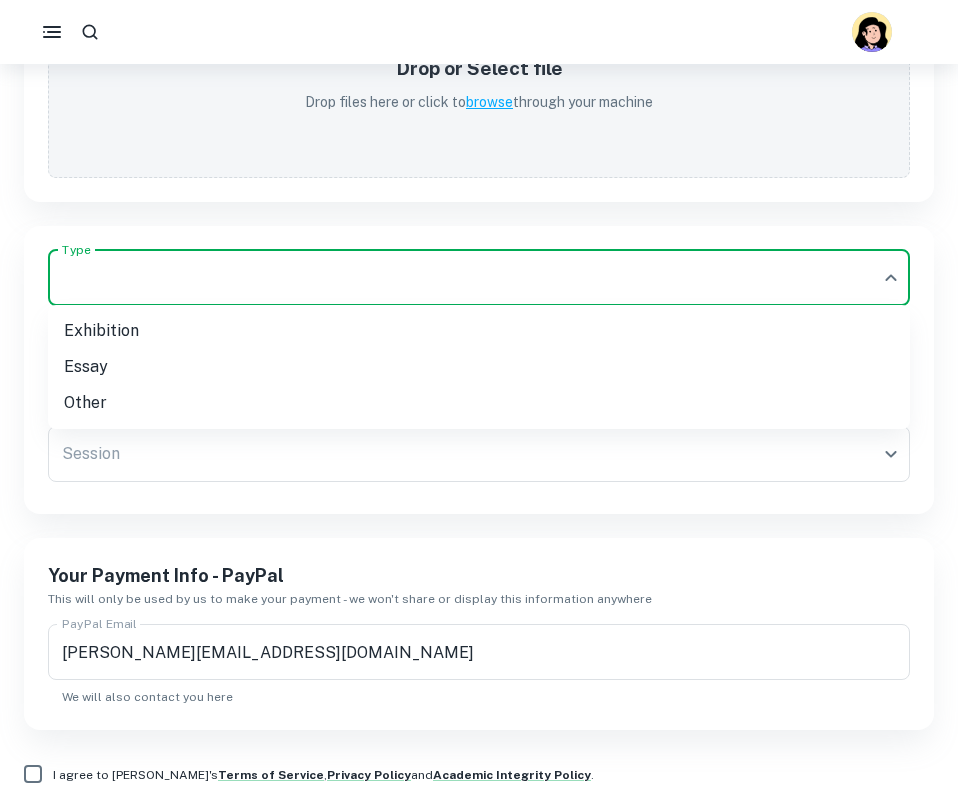 click on "Exhibition" at bounding box center [479, 331] 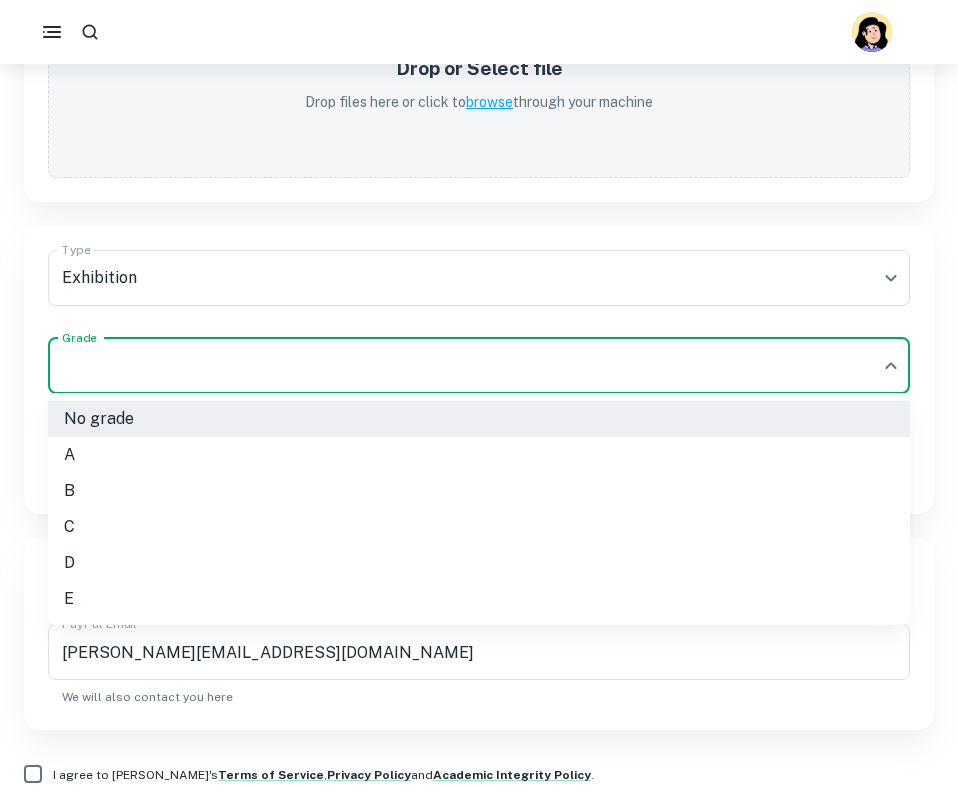 click on "We value your privacy We use cookies to enhance your browsing experience, serve personalised ads or content, and analyse our traffic. By clicking "Accept All", you consent to our use of cookies.   Cookie Policy Customise   Reject All   Accept All   Customise Consent Preferences   We use cookies to help you navigate efficiently and perform certain functions. You will find detailed information about all cookies under each consent category below. The cookies that are categorised as "Necessary" are stored on your browser as they are essential for enabling the basic functionalities of the site. ...  Show more For more information on how Google's third-party cookies operate and handle your data, see:   Google Privacy Policy Necessary Always Active Necessary cookies are required to enable the basic features of this site, such as providing secure log-in or adjusting your consent preferences. These cookies do not store any personally identifiable data. Functional Analytics Performance Advertisement Uncategorised" at bounding box center [479, -915] 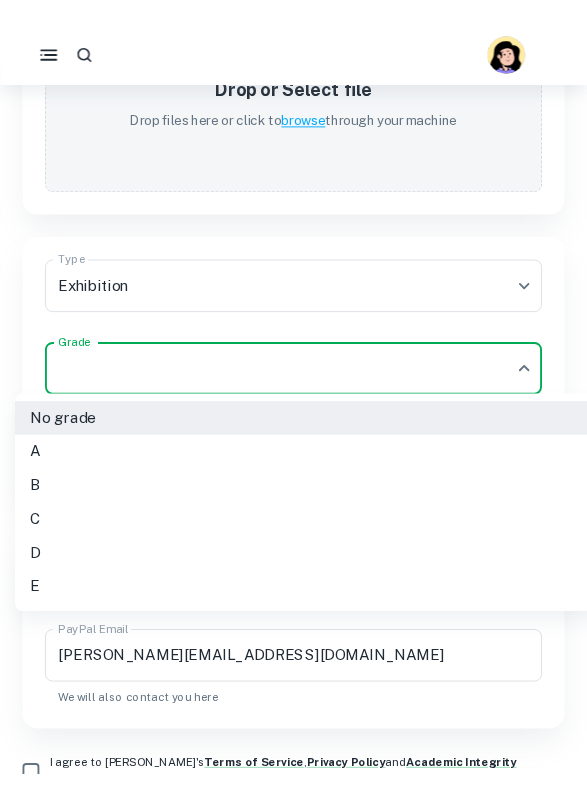 scroll, scrollTop: 1418, scrollLeft: 0, axis: vertical 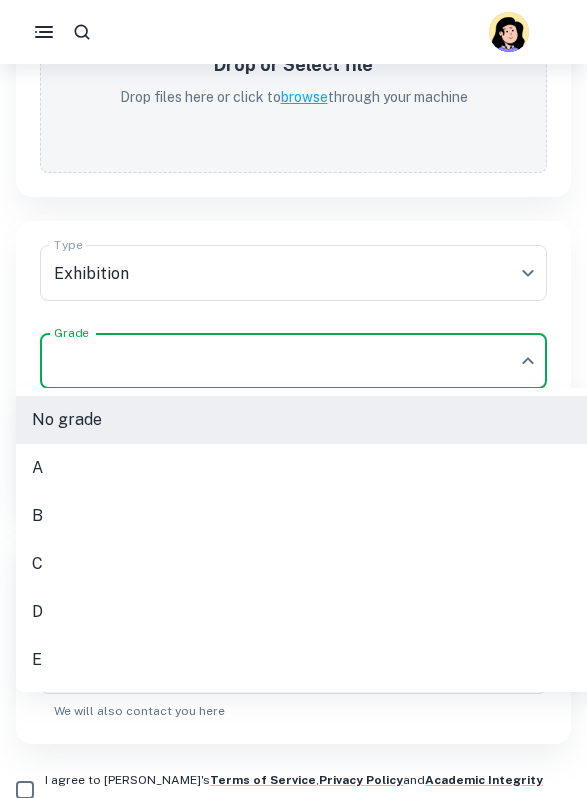 click on "B" at bounding box center (447, 516) 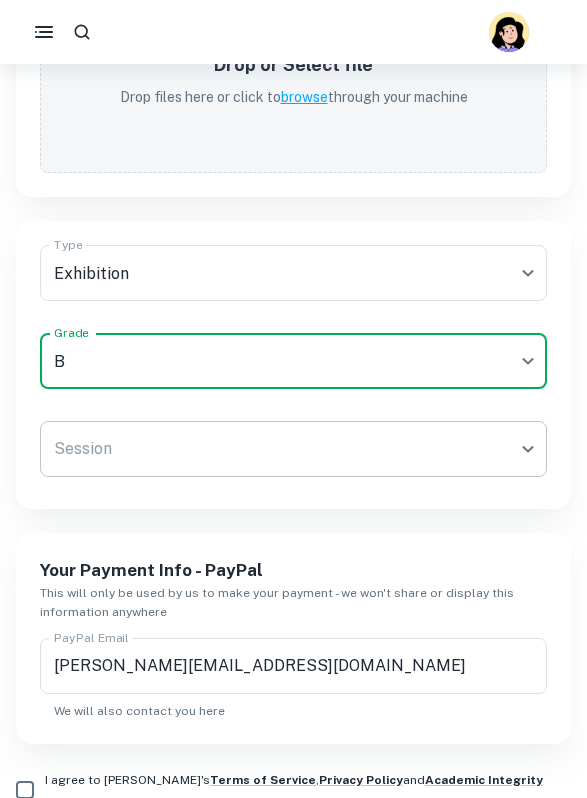 click on "We value your privacy We use cookies to enhance your browsing experience, serve personalised ads or content, and analyse our traffic. By clicking "Accept All", you consent to our use of cookies.   Cookie Policy Customise   Reject All   Accept All   Customise Consent Preferences   We use cookies to help you navigate efficiently and perform certain functions. You will find detailed information about all cookies under each consent category below. The cookies that are categorised as "Necessary" are stored on your browser as they are essential for enabling the basic functionalities of the site. ...  Show more For more information on how Google's third-party cookies operate and handle your data, see:   Google Privacy Policy Necessary Always Active Necessary cookies are required to enable the basic features of this site, such as providing secure log-in or adjusting your consent preferences. These cookies do not store any personally identifiable data. Functional Analytics Performance Advertisement Uncategorised" at bounding box center [293, -955] 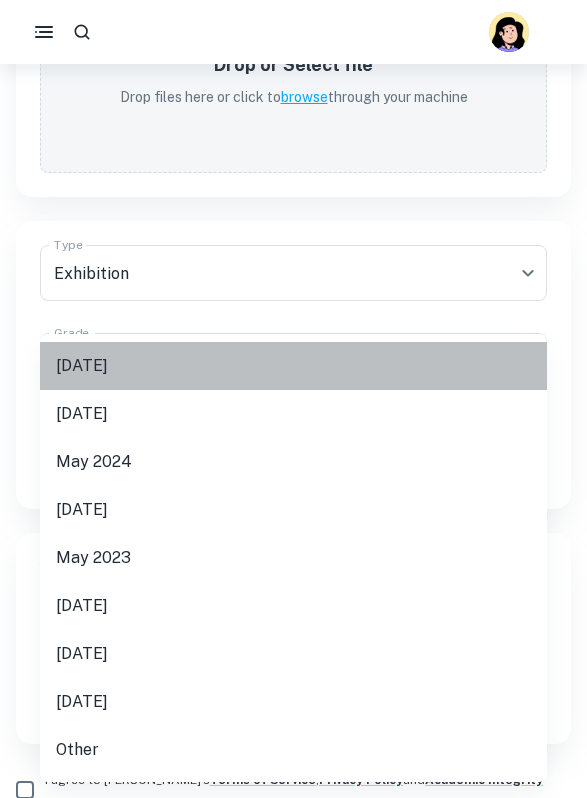 click on "[DATE]" at bounding box center [293, 366] 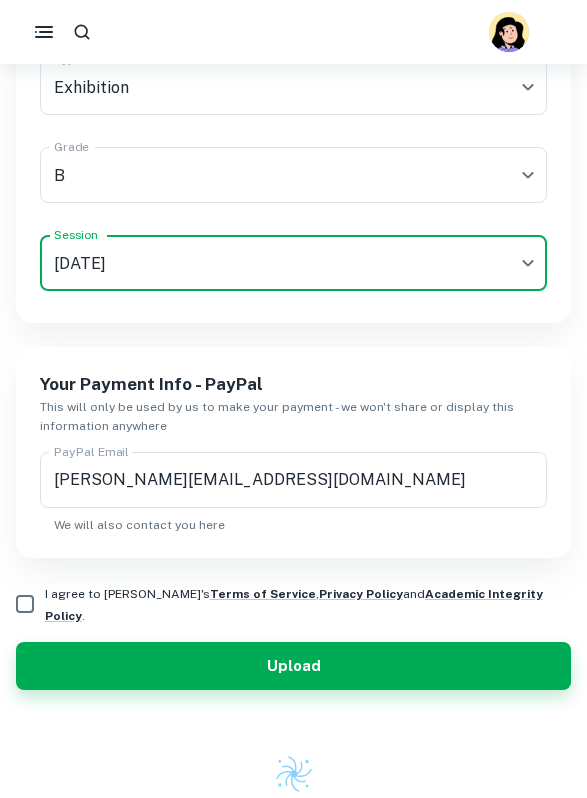 scroll, scrollTop: 1643, scrollLeft: 0, axis: vertical 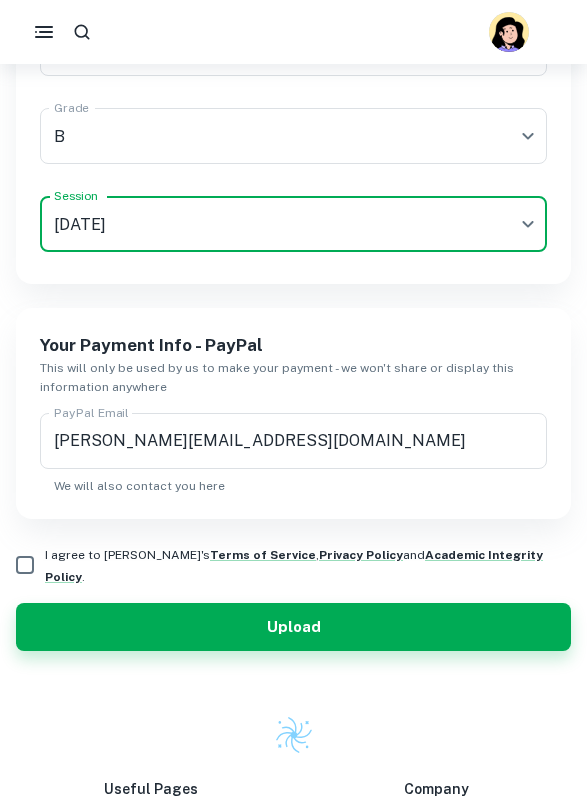 click on "I agree to [PERSON_NAME]'s  Terms of Service ,  Privacy Policy  and  Academic Integrity Policy ." at bounding box center [294, 566] 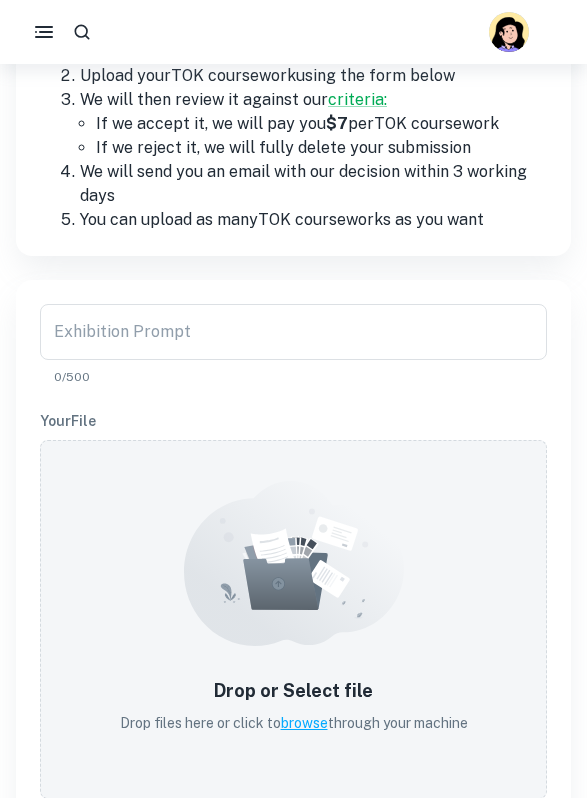 scroll, scrollTop: 307, scrollLeft: 0, axis: vertical 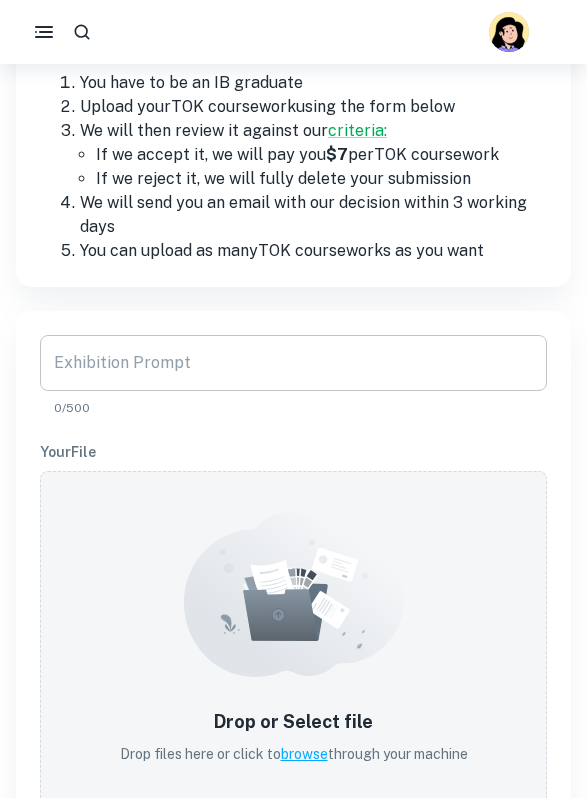 click on "Exhibition Prompt" at bounding box center (293, 363) 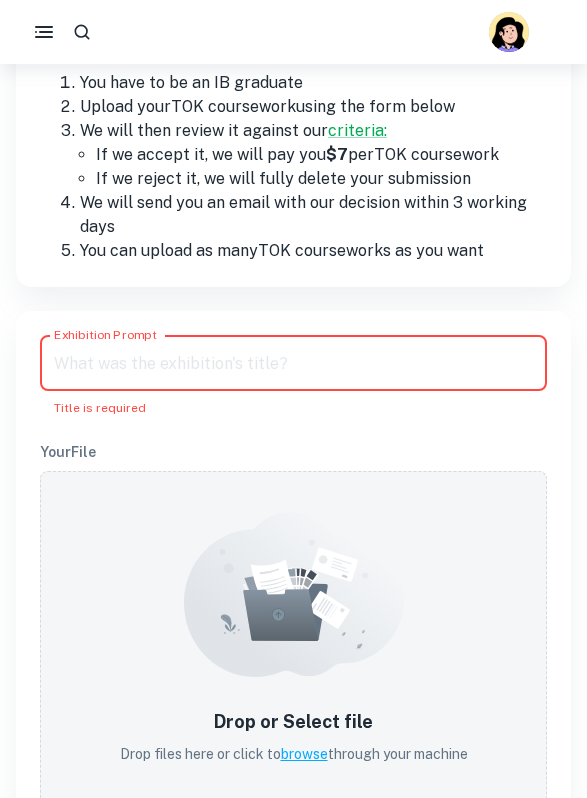 paste on "Can new knowledge change established values or beliefs" 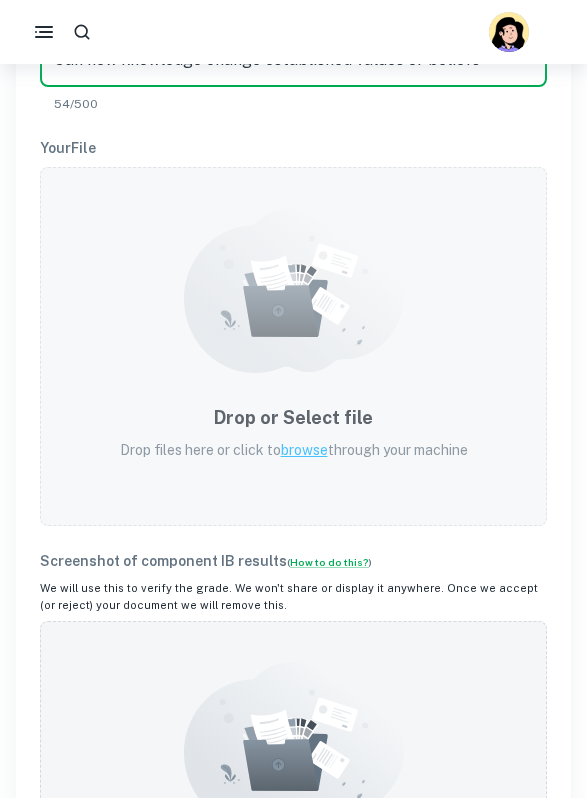 scroll, scrollTop: 613, scrollLeft: 0, axis: vertical 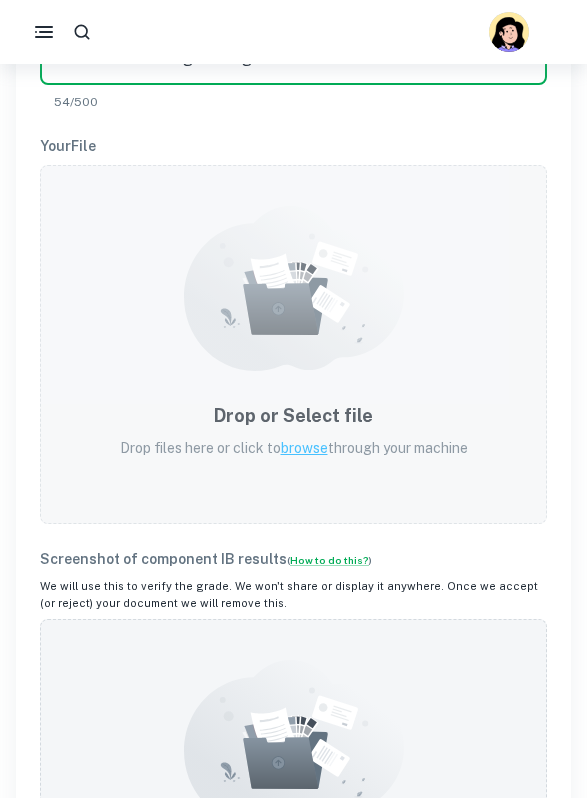 type on "Can new knowledge change established values or beliefs" 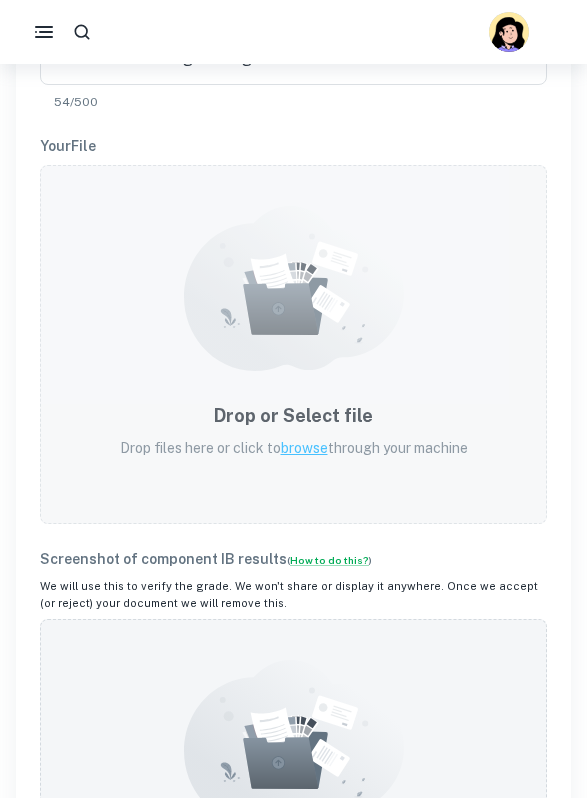 click 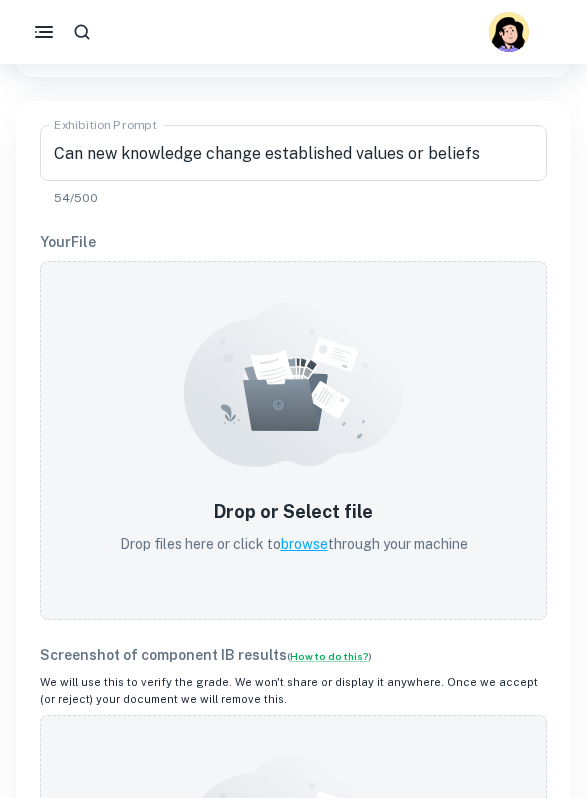 scroll, scrollTop: 514, scrollLeft: 0, axis: vertical 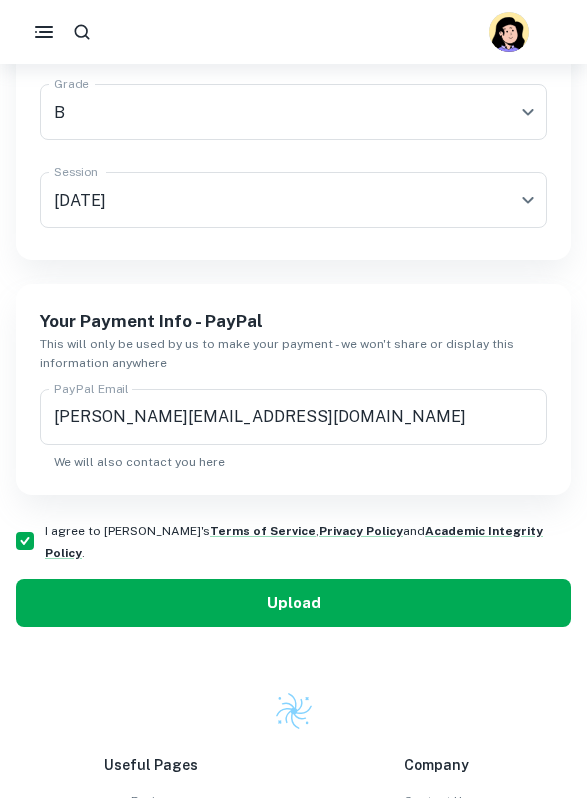 click on "Upload" at bounding box center [293, 603] 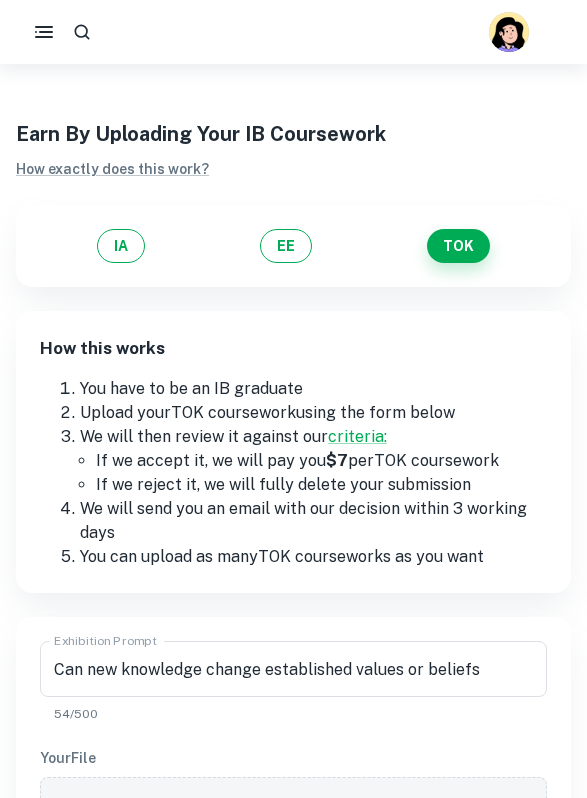 scroll, scrollTop: 0, scrollLeft: 0, axis: both 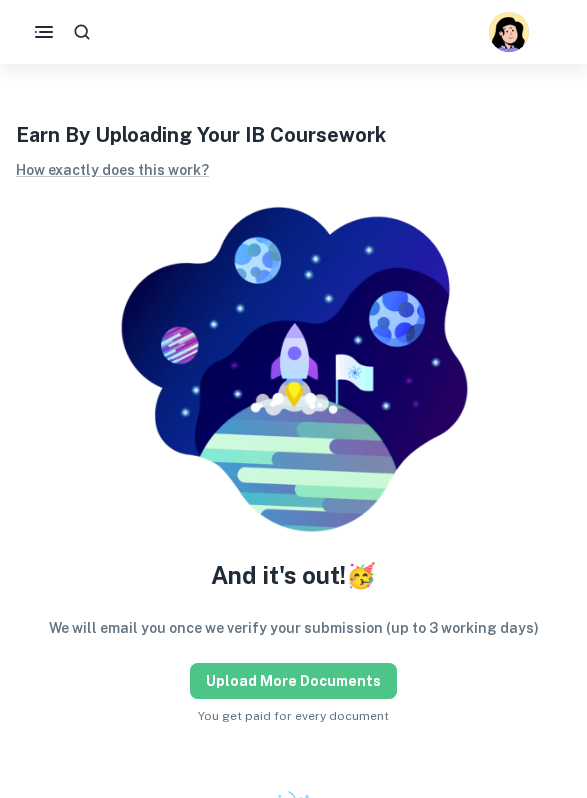 click on "Upload more documents" at bounding box center [293, 681] 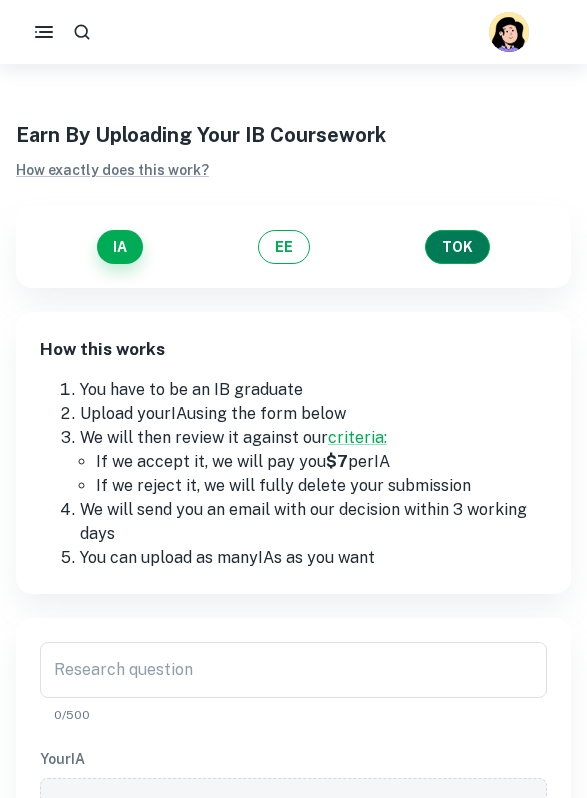click on "TOK" at bounding box center [457, 247] 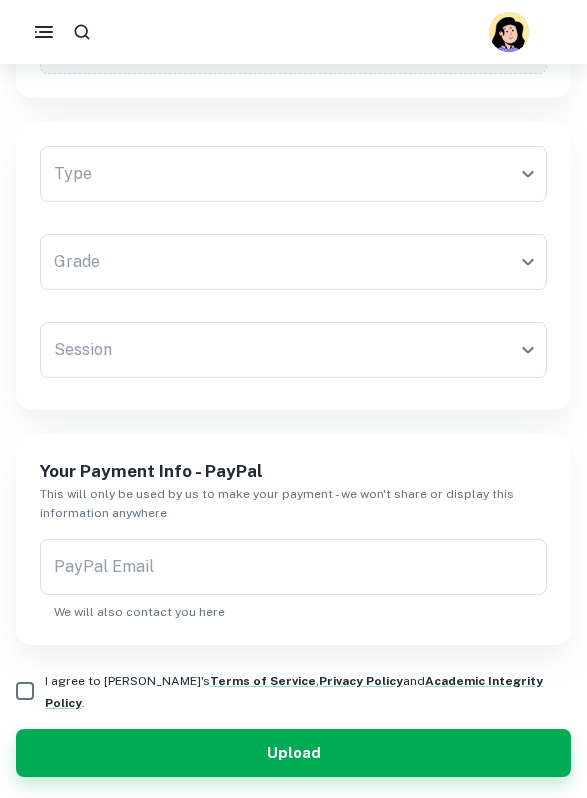 scroll, scrollTop: 1531, scrollLeft: 0, axis: vertical 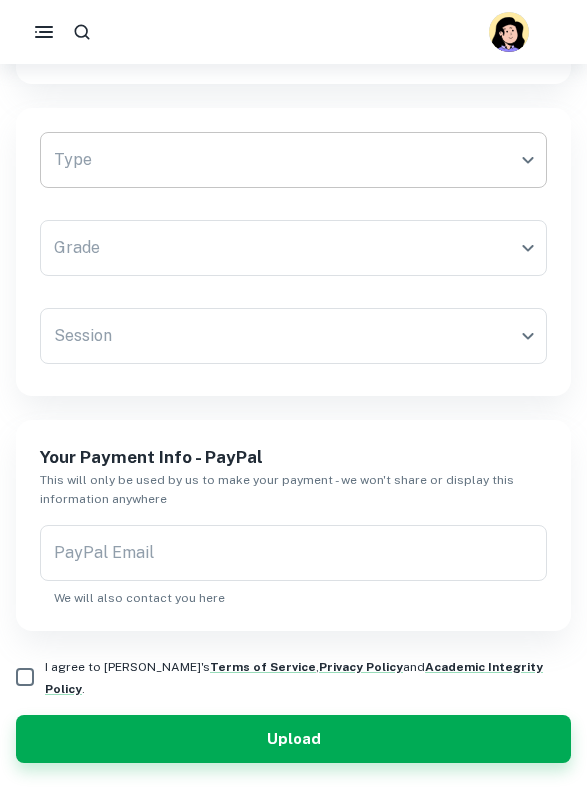 click on "We value your privacy We use cookies to enhance your browsing experience, serve personalised ads or content, and analyse our traffic. By clicking "Accept All", you consent to our use of cookies.   Cookie Policy Customise   Reject All   Accept All   Customise Consent Preferences   We use cookies to help you navigate efficiently and perform certain functions. You will find detailed information about all cookies under each consent category below. The cookies that are categorised as "Necessary" are stored on your browser as they are essential for enabling the basic functionalities of the site. ...  Show more For more information on how Google's third-party cookies operate and handle your data, see:   Google Privacy Policy Necessary Always Active Necessary cookies are required to enable the basic features of this site, such as providing secure log-in or adjusting your consent preferences. These cookies do not store any personally identifiable data. Functional Analytics Performance Advertisement Uncategorised" at bounding box center (293, -1068) 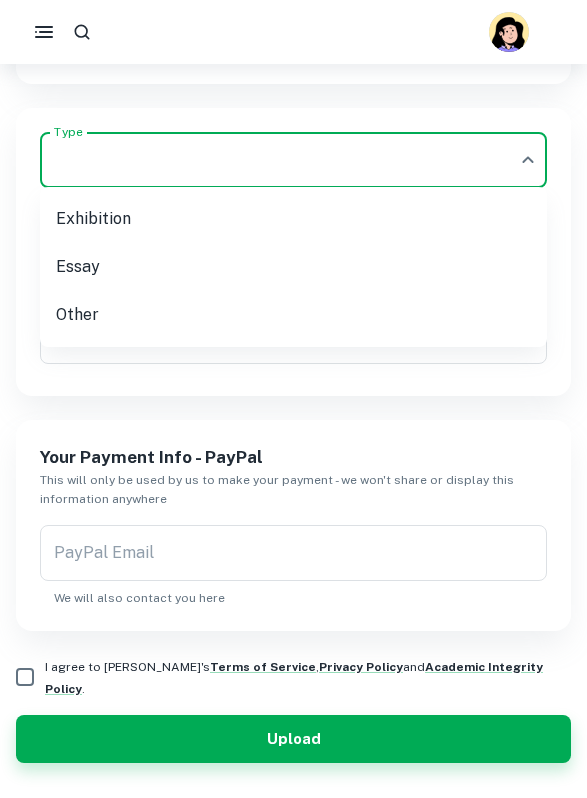 click on "Essay" at bounding box center [293, 267] 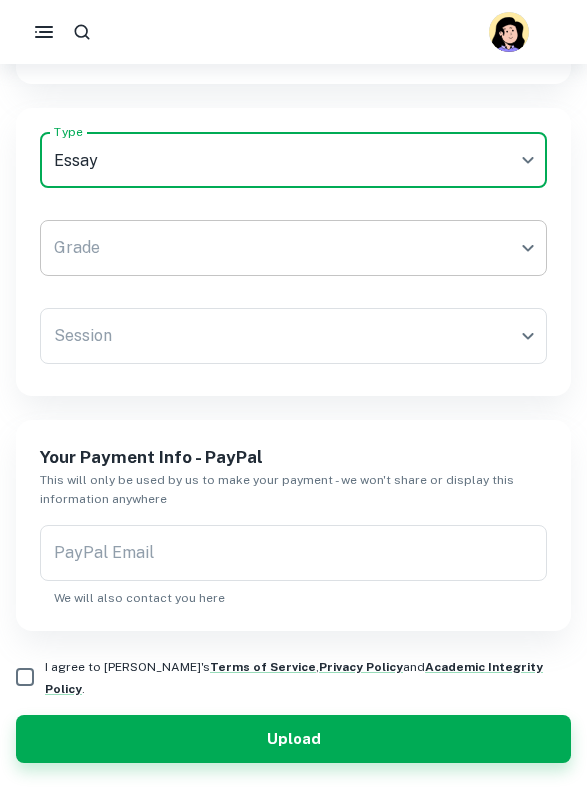click on "We value your privacy We use cookies to enhance your browsing experience, serve personalised ads or content, and analyse our traffic. By clicking "Accept All", you consent to our use of cookies.   Cookie Policy Customise   Reject All   Accept All   Customise Consent Preferences   We use cookies to help you navigate efficiently and perform certain functions. You will find detailed information about all cookies under each consent category below. The cookies that are categorised as "Necessary" are stored on your browser as they are essential for enabling the basic functionalities of the site. ...  Show more For more information on how Google's third-party cookies operate and handle your data, see:   Google Privacy Policy Necessary Always Active Necessary cookies are required to enable the basic features of this site, such as providing secure log-in or adjusting your consent preferences. These cookies do not store any personally identifiable data. Functional Analytics Performance Advertisement Uncategorised" at bounding box center (293, -1068) 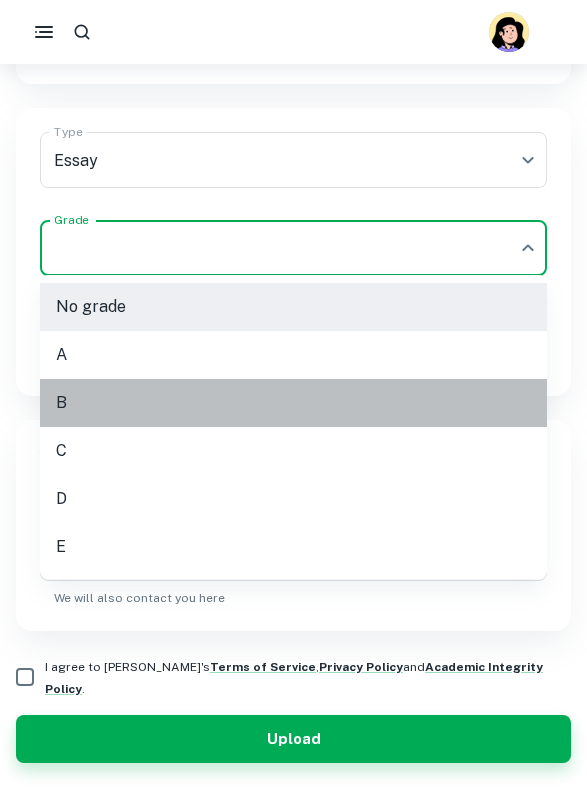 click on "B" at bounding box center (293, 403) 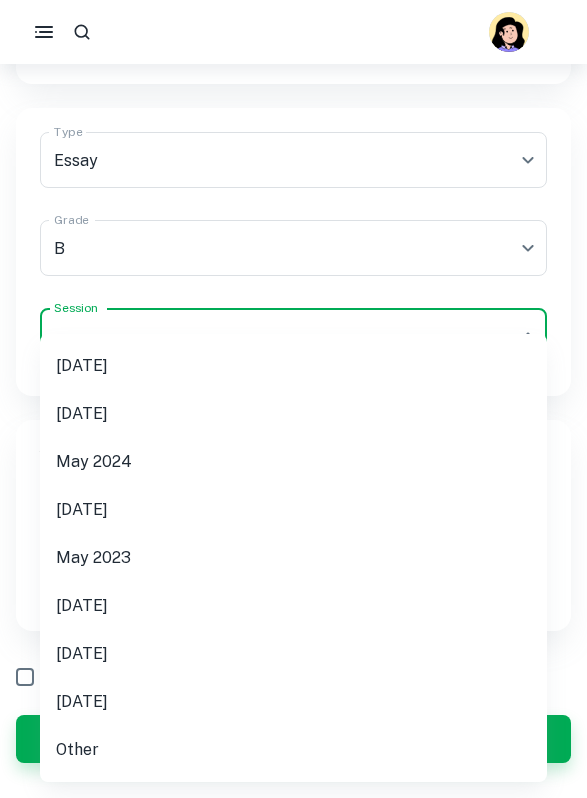 click on "We value your privacy We use cookies to enhance your browsing experience, serve personalised ads or content, and analyse our traffic. By clicking "Accept All", you consent to our use of cookies.   Cookie Policy Customise   Reject All   Accept All   Customise Consent Preferences   We use cookies to help you navigate efficiently and perform certain functions. You will find detailed information about all cookies under each consent category below. The cookies that are categorised as "Necessary" are stored on your browser as they are essential for enabling the basic functionalities of the site. ...  Show more For more information on how Google's third-party cookies operate and handle your data, see:   Google Privacy Policy Necessary Always Active Necessary cookies are required to enable the basic features of this site, such as providing secure log-in or adjusting your consent preferences. These cookies do not store any personally identifiable data. Functional Analytics Performance Advertisement Uncategorised" at bounding box center (293, -1068) 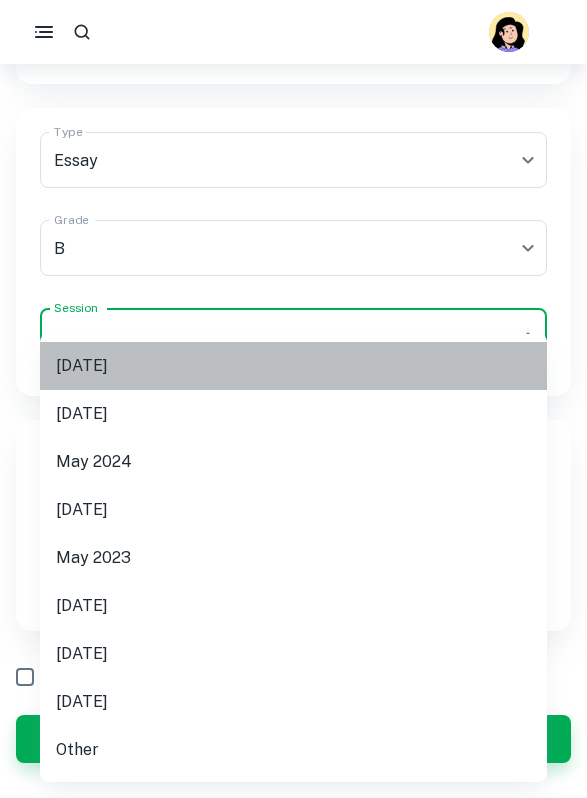 click on "[DATE]" at bounding box center (293, 366) 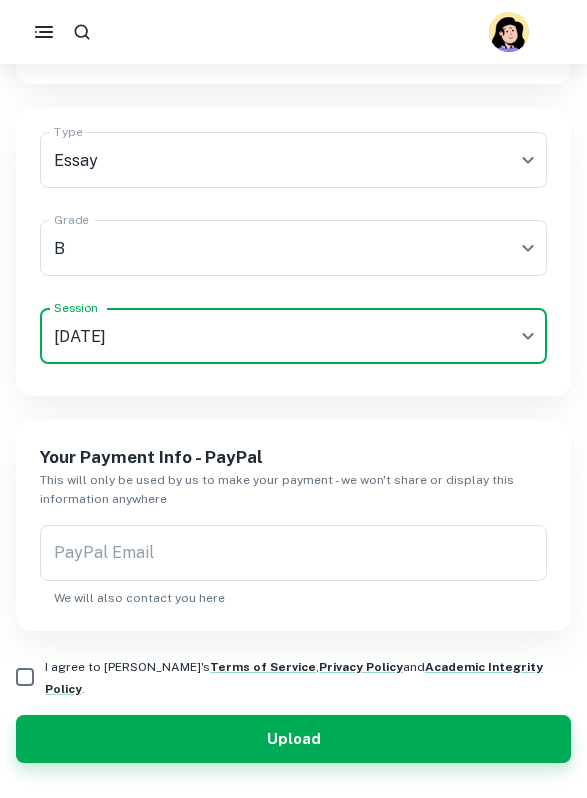 click on "I agree to [PERSON_NAME]'s  Terms of Service ,  Privacy Policy  and  Academic Integrity Policy ." at bounding box center (25, 677) 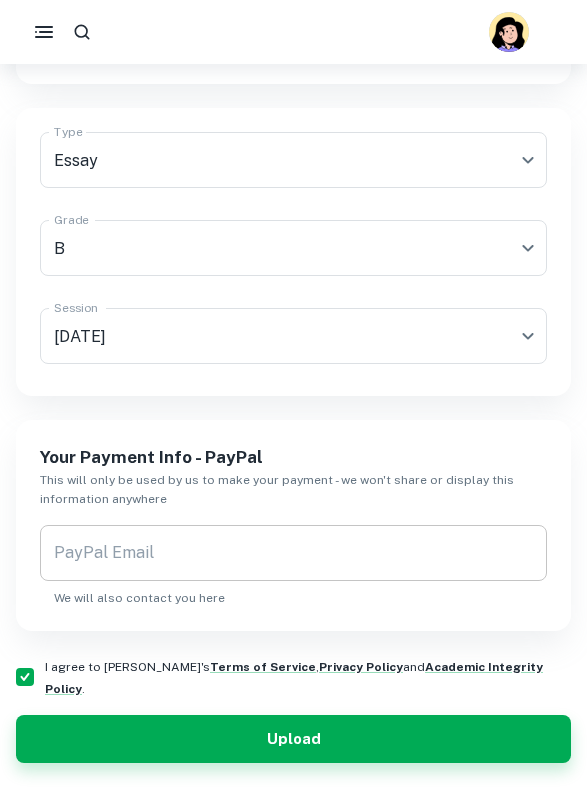 click on "PayPal Email" at bounding box center [293, 553] 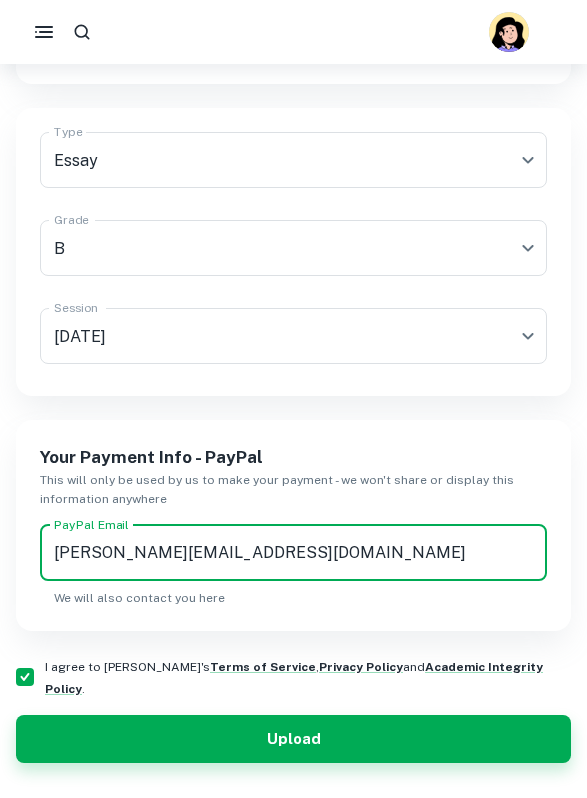 type on "[PERSON_NAME][EMAIL_ADDRESS][DOMAIN_NAME]" 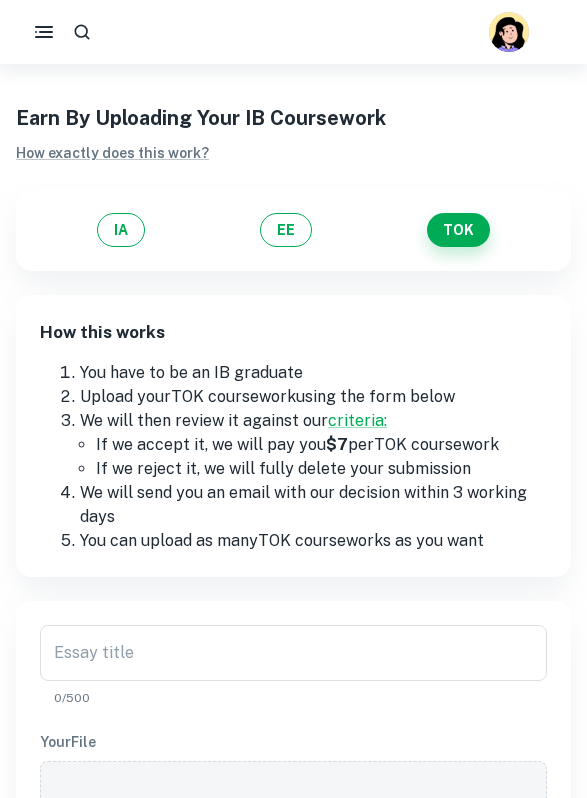 scroll, scrollTop: 0, scrollLeft: 0, axis: both 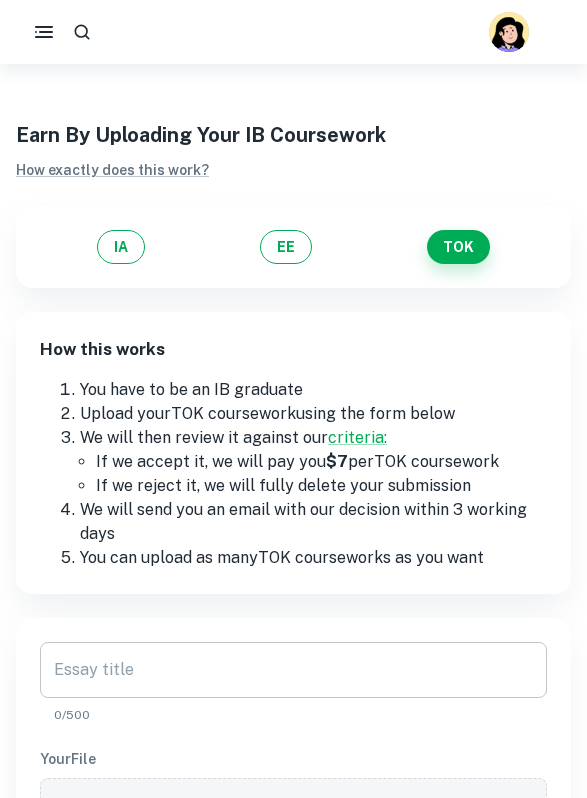 click on "Essay title" at bounding box center [293, 670] 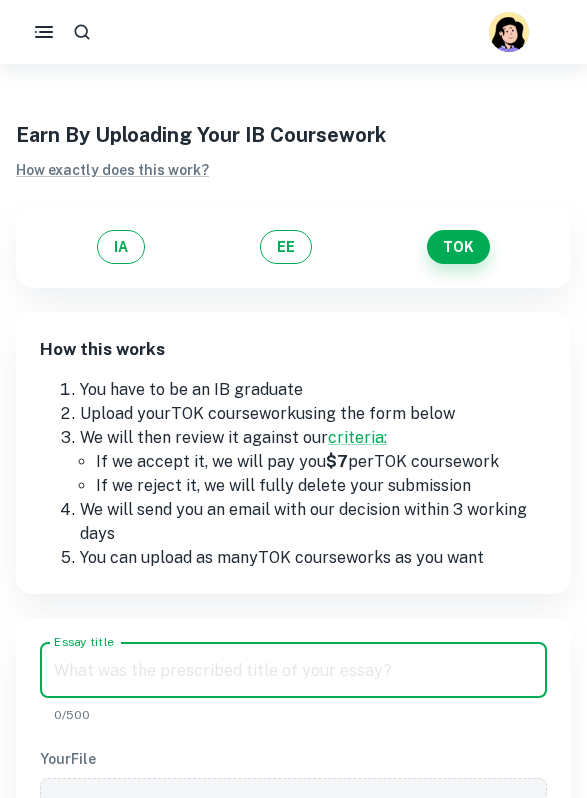 paste on "To what extent do you agree with the claim "all models are wrong, but some are useful" (attributed to [PERSON_NAME])? Discuss with reference to mathematics and one other AOK" 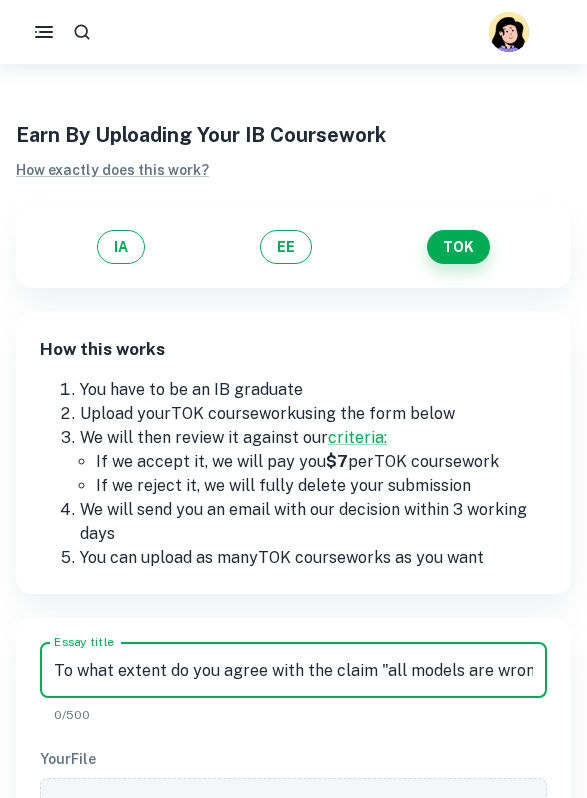 scroll, scrollTop: 0, scrollLeft: 801, axis: horizontal 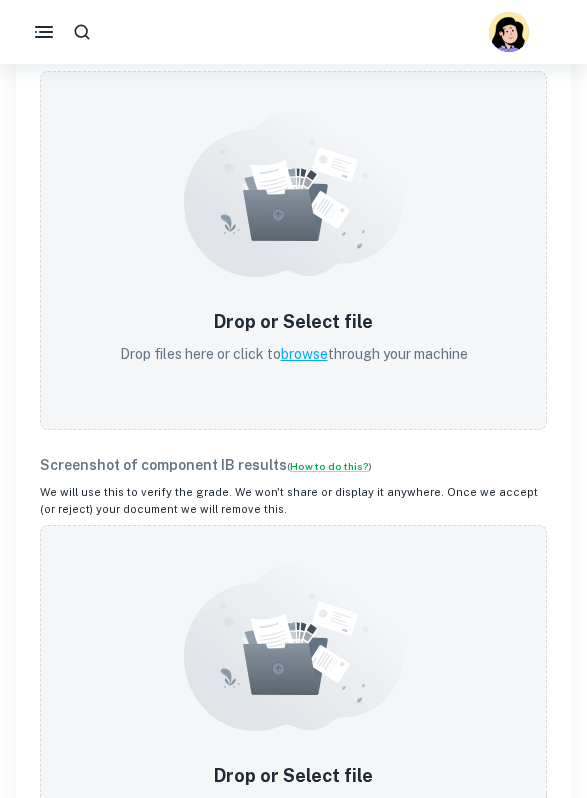type on "To what extent do you agree with the claim "all models are wrong, but some are useful" (attributed to [PERSON_NAME])? Discuss with reference to mathematics and one other AOK" 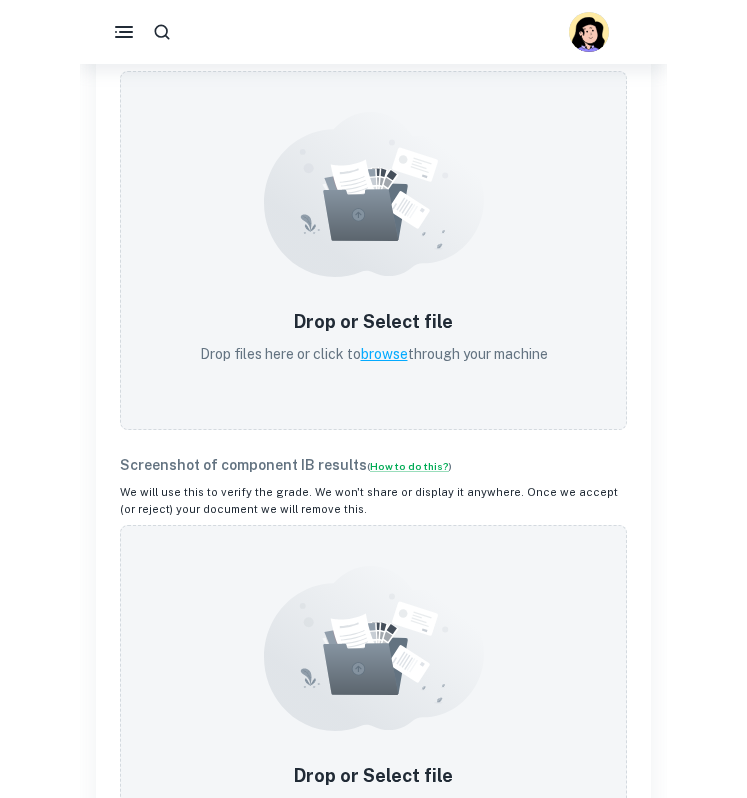 scroll, scrollTop: 0, scrollLeft: 0, axis: both 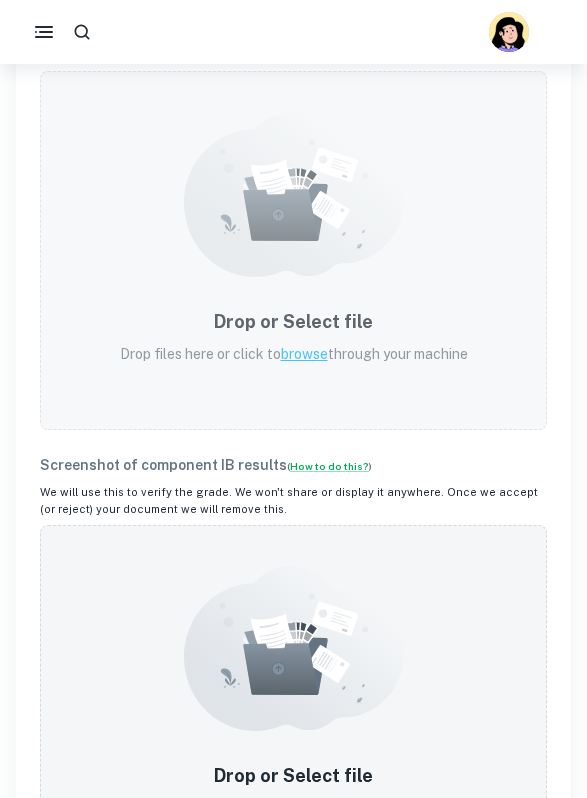 click 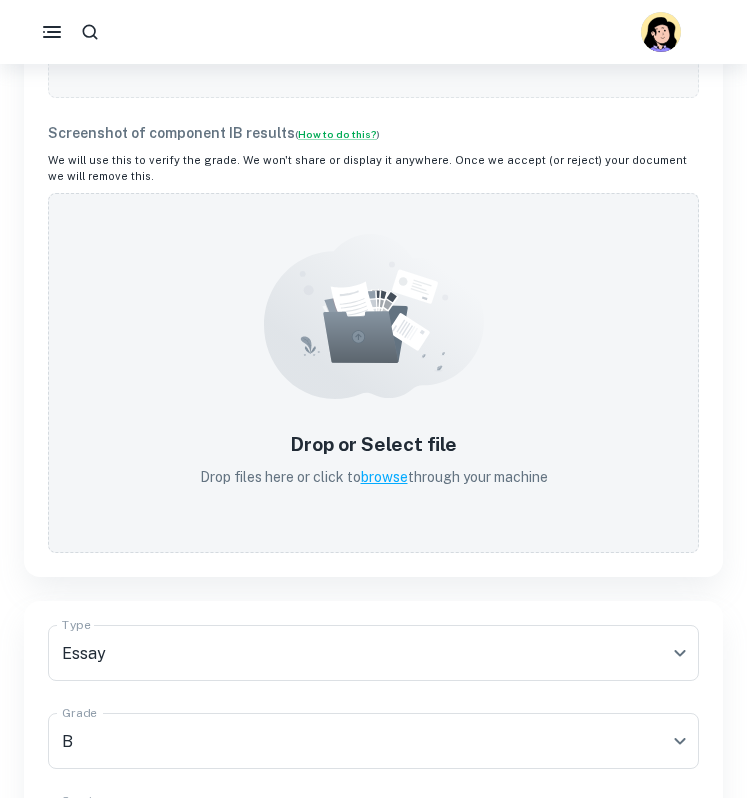 scroll, scrollTop: 849, scrollLeft: 0, axis: vertical 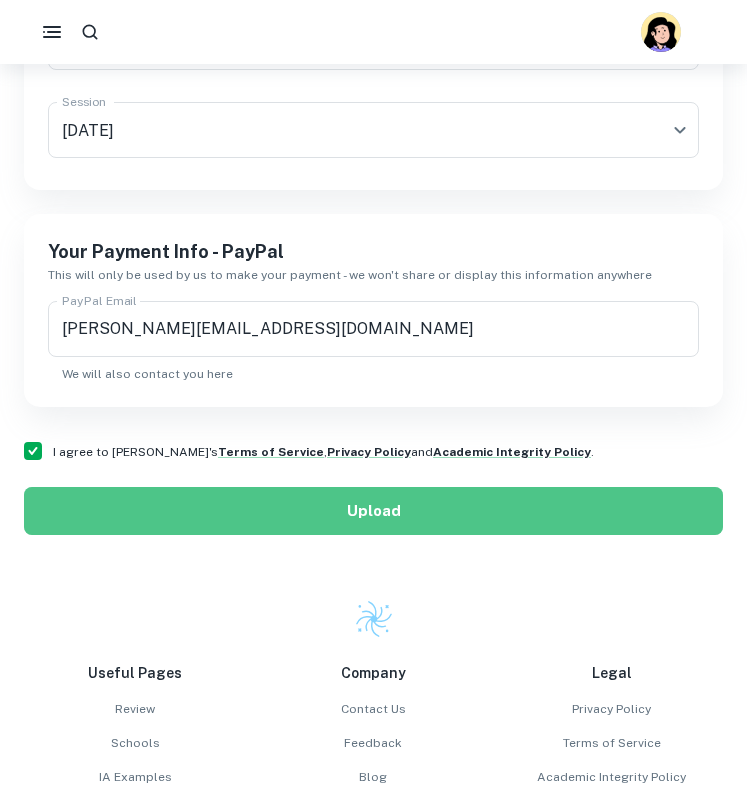 click on "Upload" at bounding box center [373, 511] 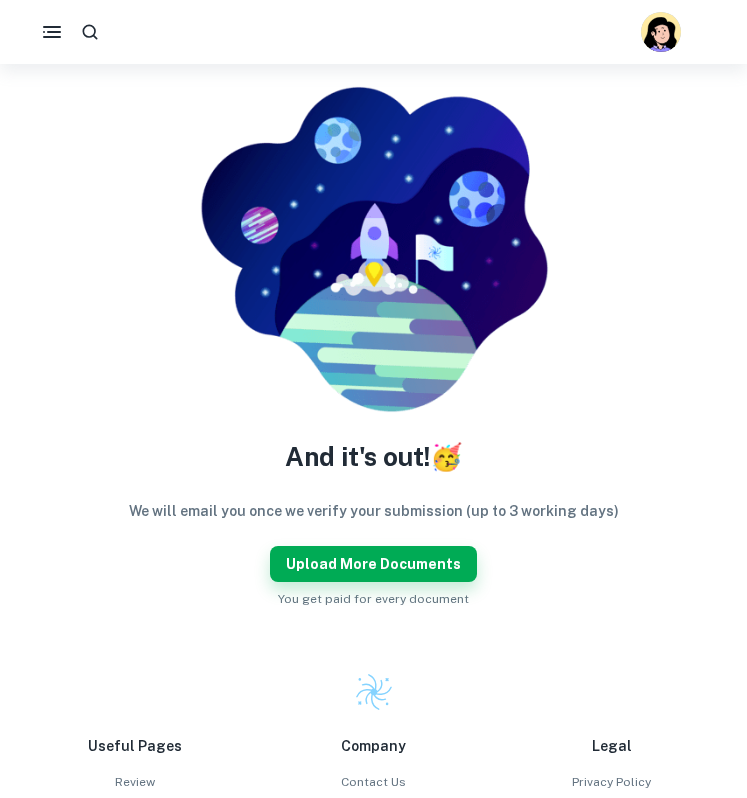 scroll, scrollTop: 0, scrollLeft: 0, axis: both 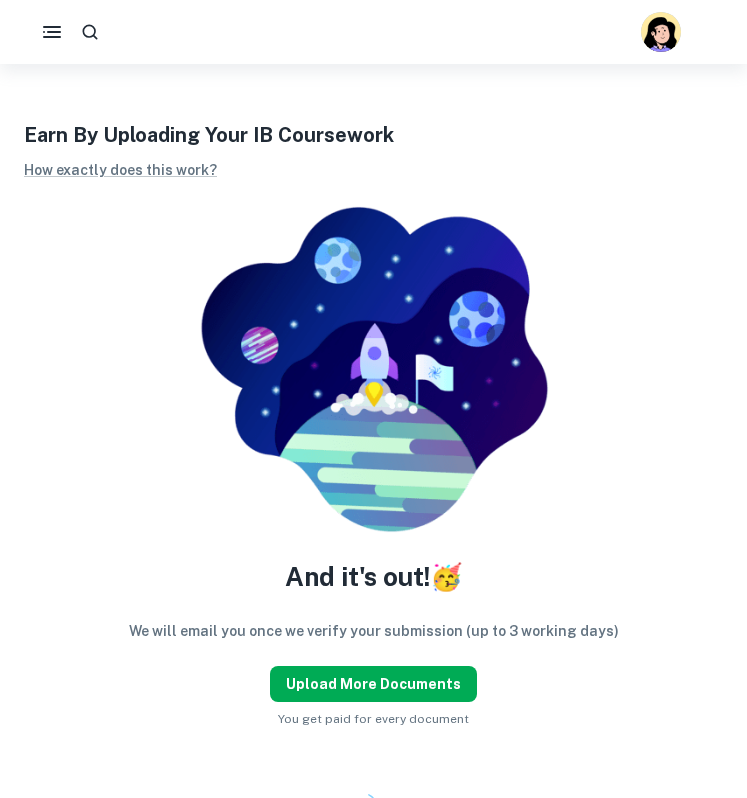 click on "Upload more documents" at bounding box center (373, 684) 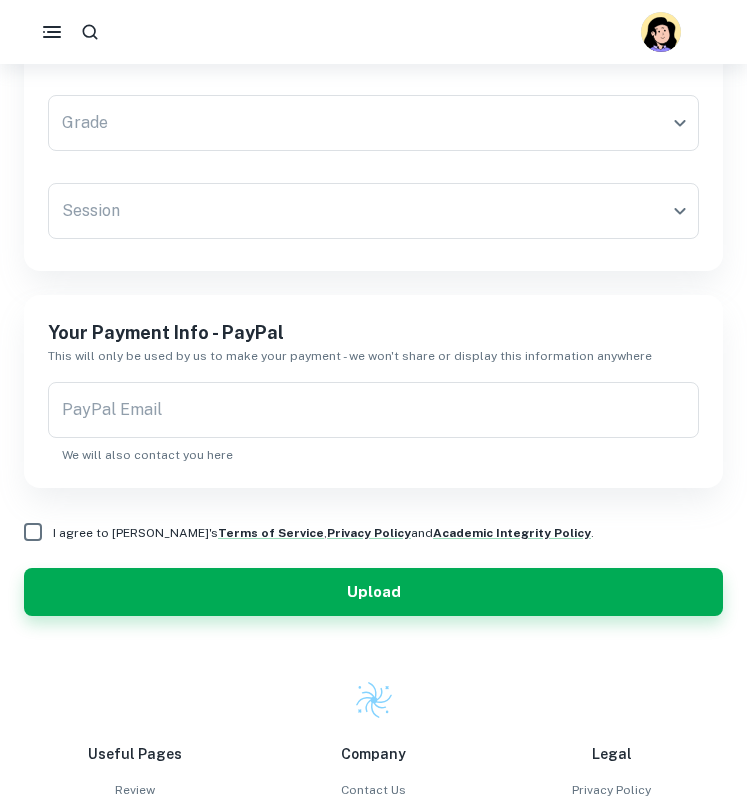 scroll, scrollTop: 1792, scrollLeft: 0, axis: vertical 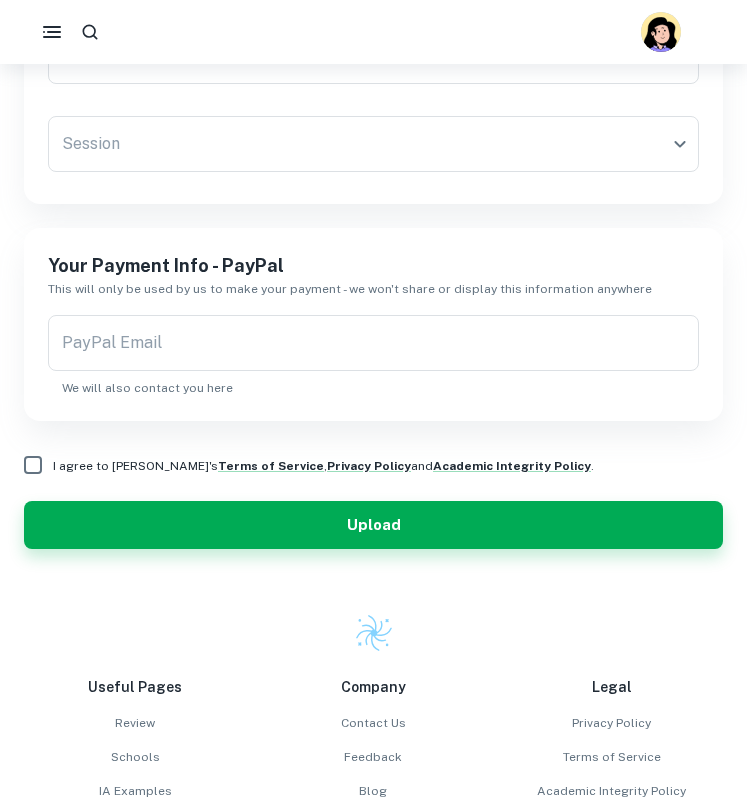 click on "I agree to [PERSON_NAME]'s  Terms of Service ,  Privacy Policy  and  Academic Integrity Policy ." at bounding box center (323, 466) 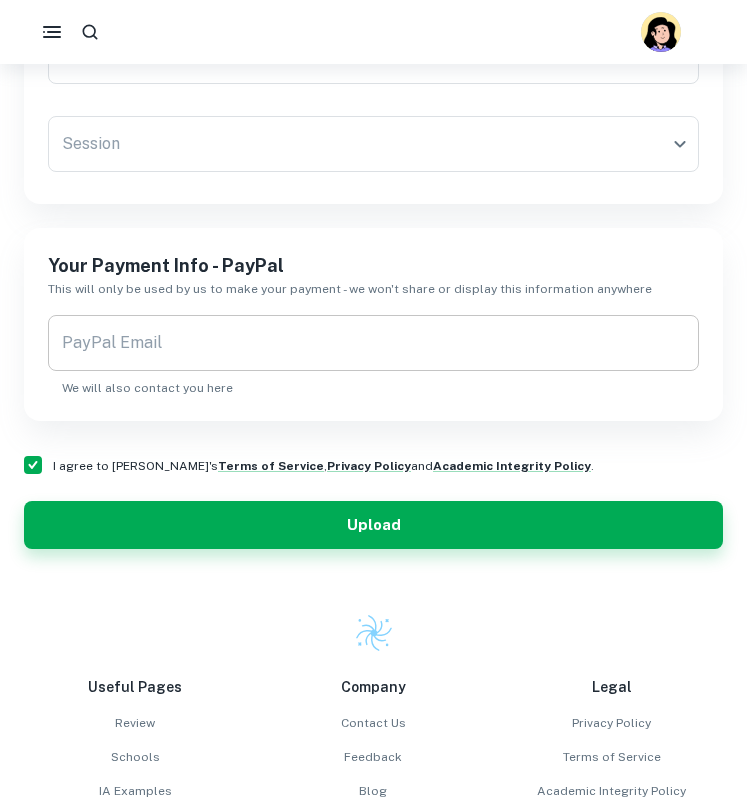 click on "PayPal Email" at bounding box center [373, 343] 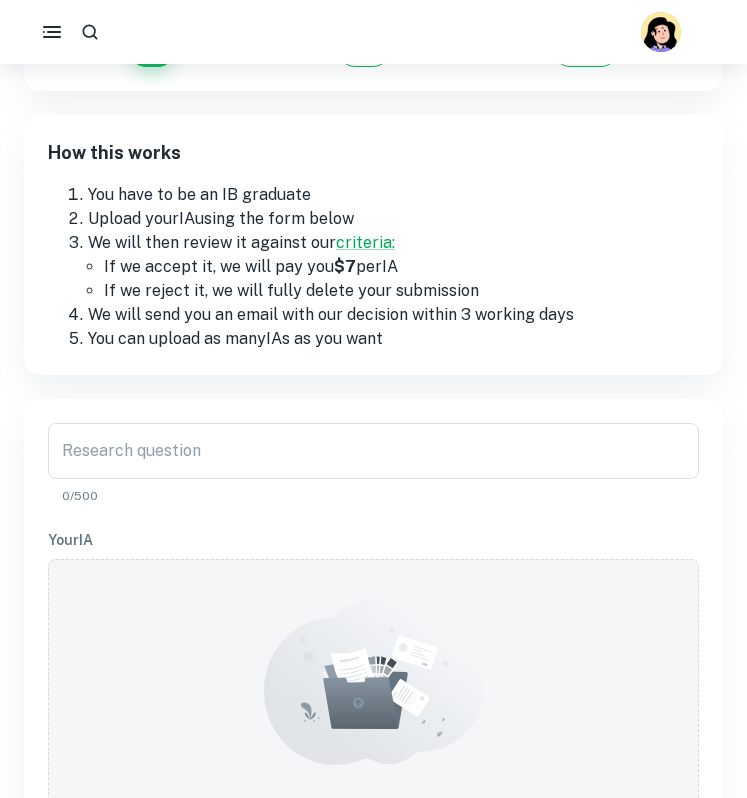 scroll, scrollTop: 196, scrollLeft: 0, axis: vertical 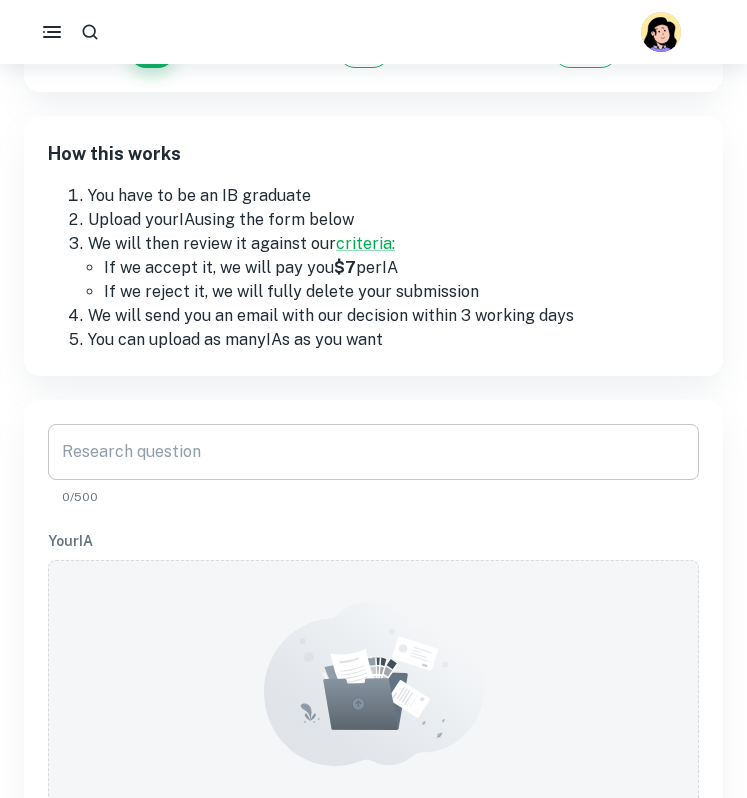 type on "[PERSON_NAME][EMAIL_ADDRESS][DOMAIN_NAME]" 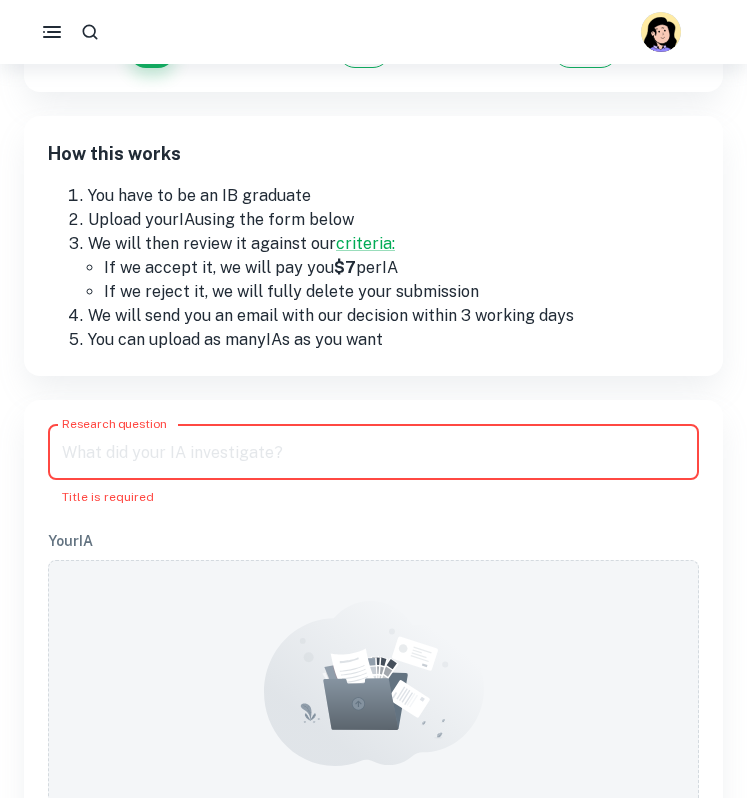 paste on "What is the activation energy (J mol-1) of the acid-catalyzed ethyl [MEDICAL_DATA] hydrolysis reaction at temperatures of 298 K, 308 K, 318K, 328K and 338K, as calculated by measuring the rate of reaction (µS cm-1) using a conductivity probe over a reaction period of 30 seconds?" 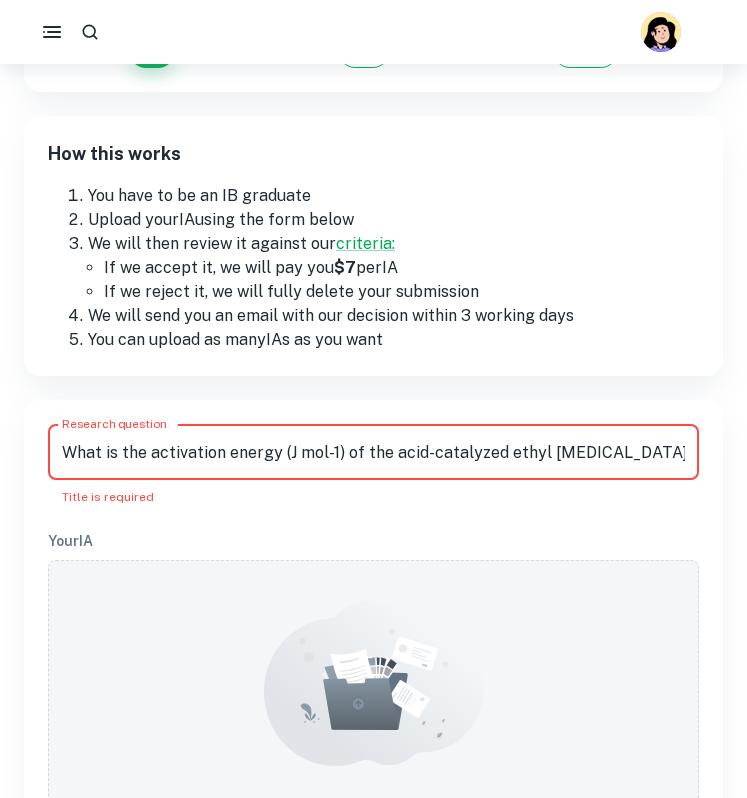 scroll, scrollTop: 0, scrollLeft: 1377, axis: horizontal 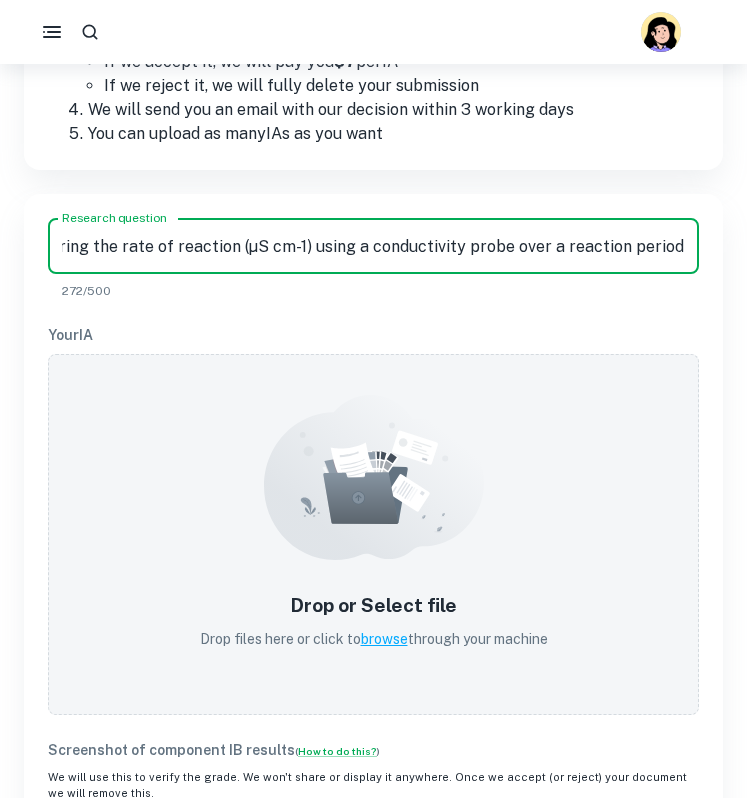 type on "What is the activation energy (J mol-1) of the acid-catalyzed ethyl [MEDICAL_DATA] hydrolysis reaction at temperatures of 298 K, 308 K, 318K, 328K and 338K, as calculated by measuring the rate of reaction (µS cm-1) using a conductivity probe over a reaction period of 30 seconds?" 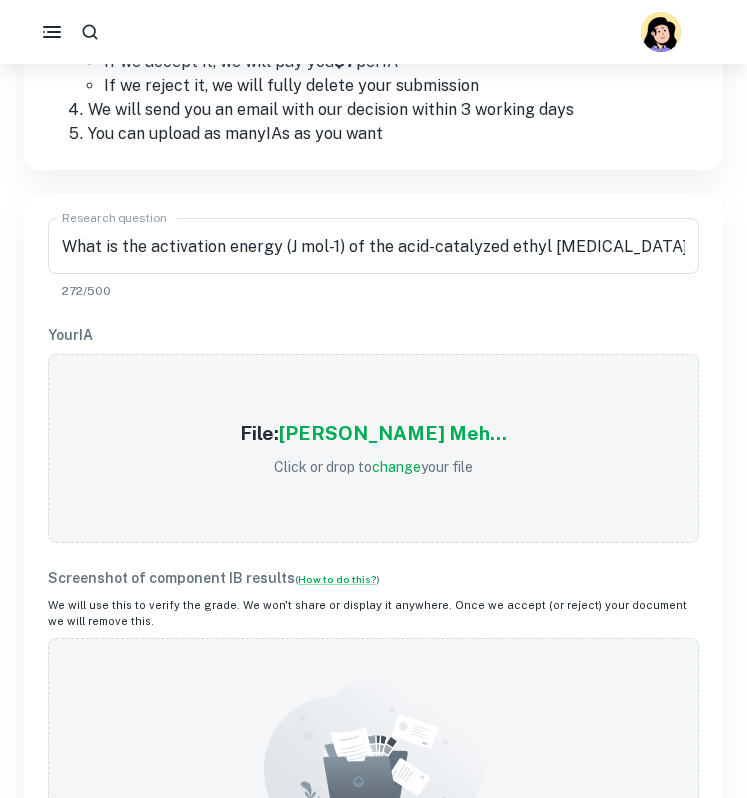 click on "Your  IA" at bounding box center [373, 335] 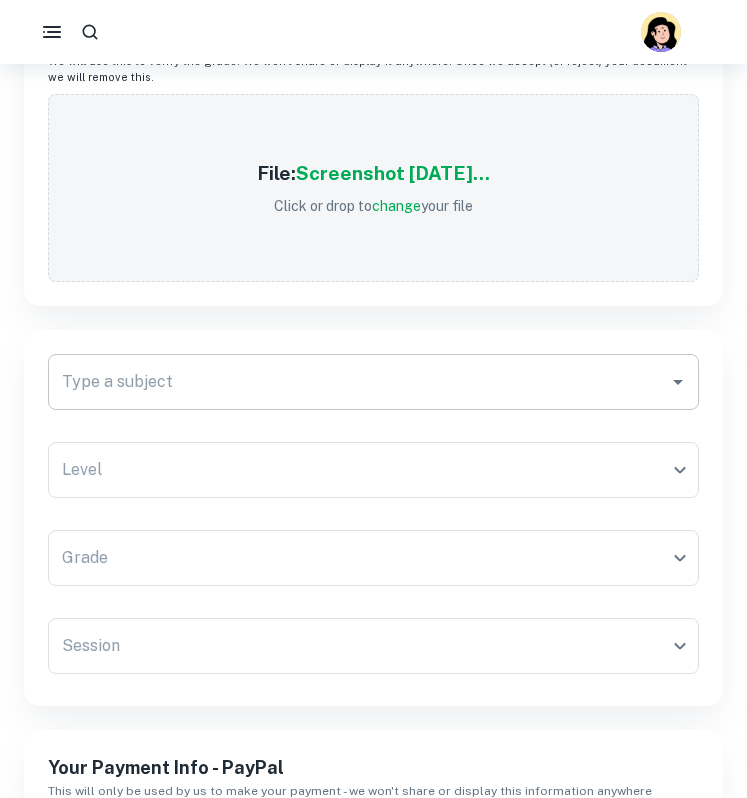 scroll, scrollTop: 968, scrollLeft: 0, axis: vertical 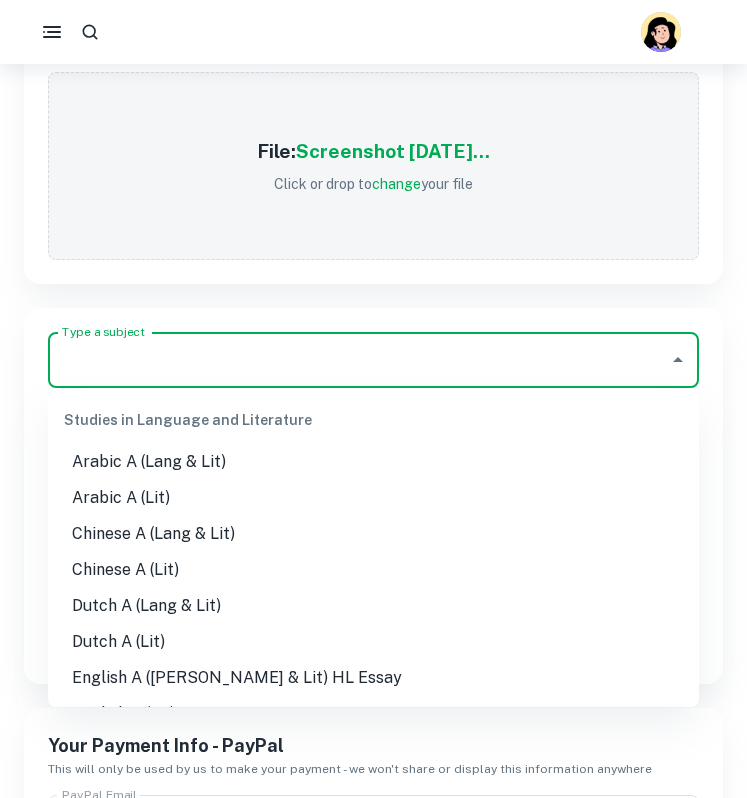 click on "Type a subject" at bounding box center [358, 360] 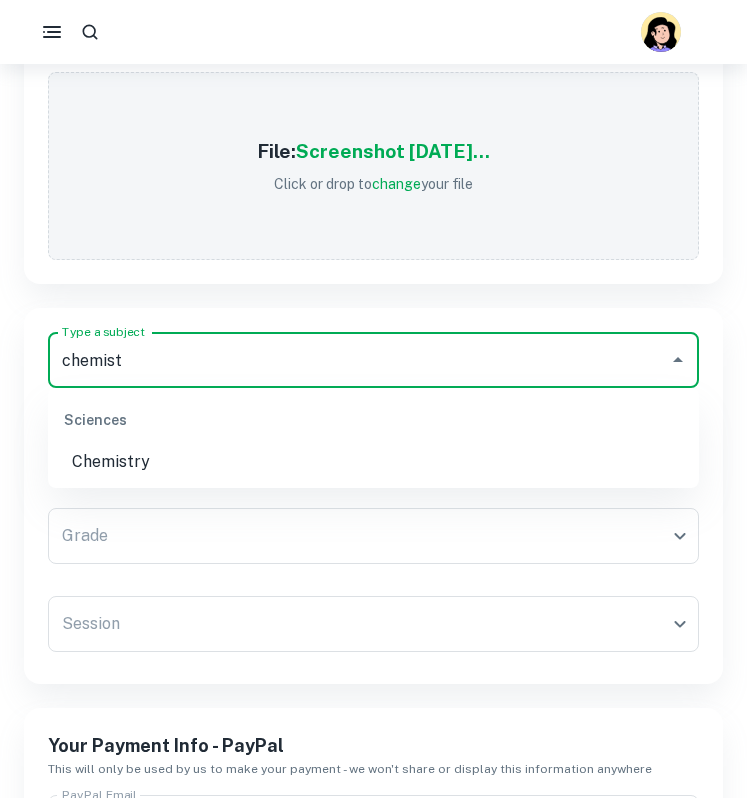 click on "Chemistry" at bounding box center [373, 462] 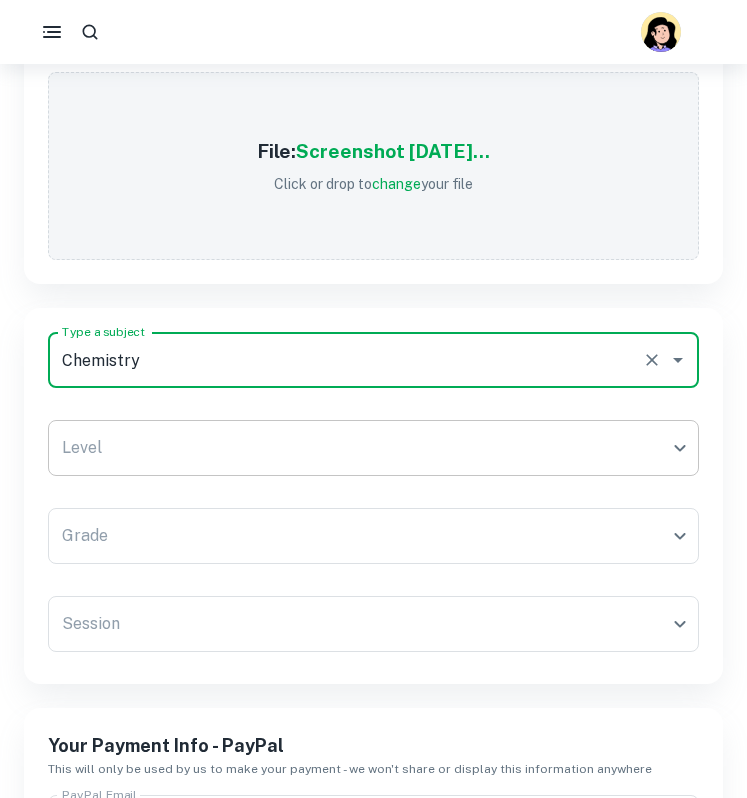 type on "Chemistry" 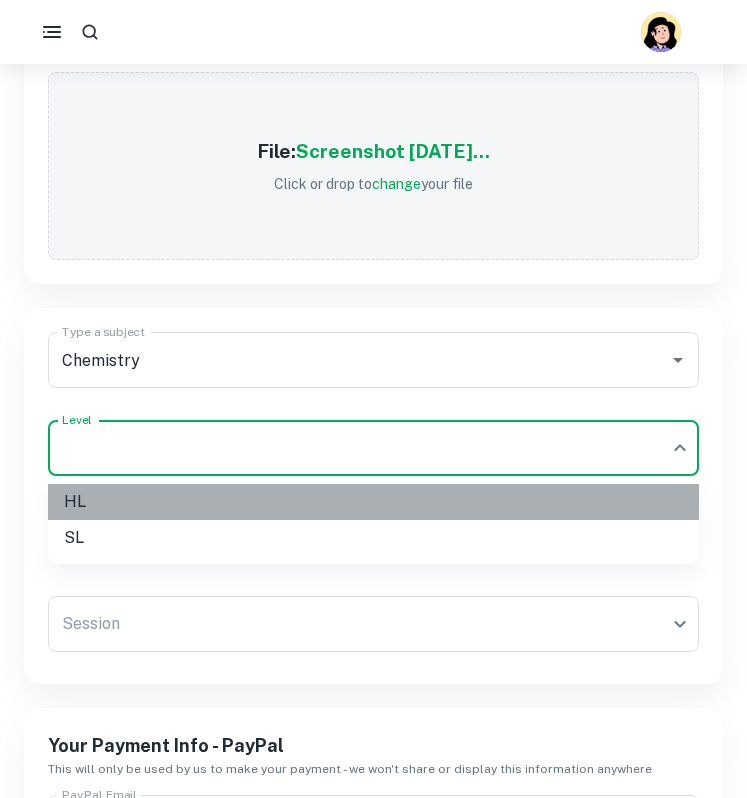 click on "HL" at bounding box center (373, 502) 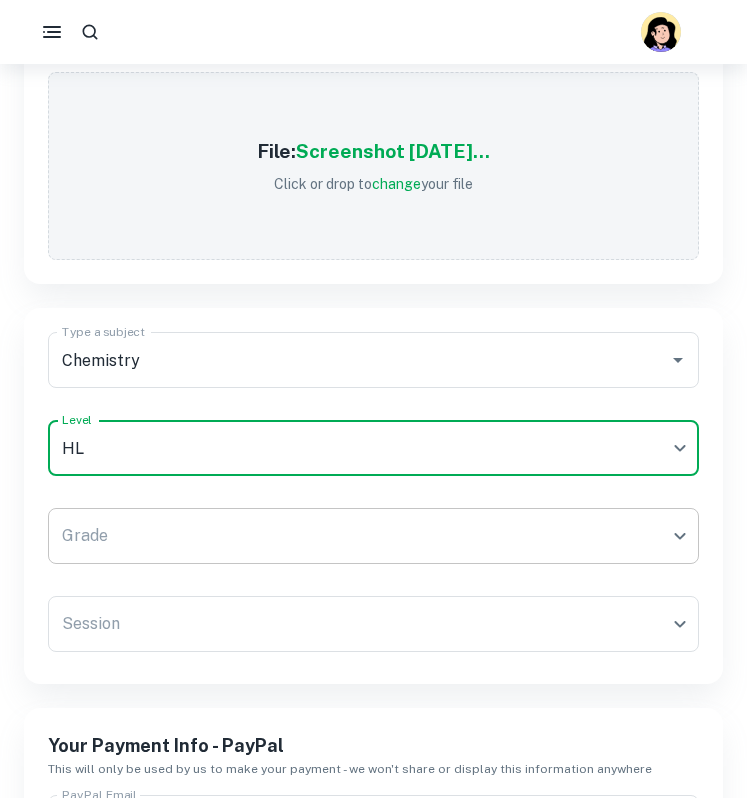 click on "We value your privacy We use cookies to enhance your browsing experience, serve personalised ads or content, and analyse our traffic. By clicking "Accept All", you consent to our use of cookies.   Cookie Policy Customise   Reject All   Accept All   Customise Consent Preferences   We use cookies to help you navigate efficiently and perform certain functions. You will find detailed information about all cookies under each consent category below. The cookies that are categorised as "Necessary" are stored on your browser as they are essential for enabling the basic functionalities of the site. ...  Show more For more information on how Google's third-party cookies operate and handle your data, see:   Google Privacy Policy Necessary Always Active Necessary cookies are required to enable the basic features of this site, such as providing secure log-in or adjusting your consent preferences. These cookies do not store any personally identifiable data. Functional Analytics Performance Advertisement Uncategorised" at bounding box center [373, -505] 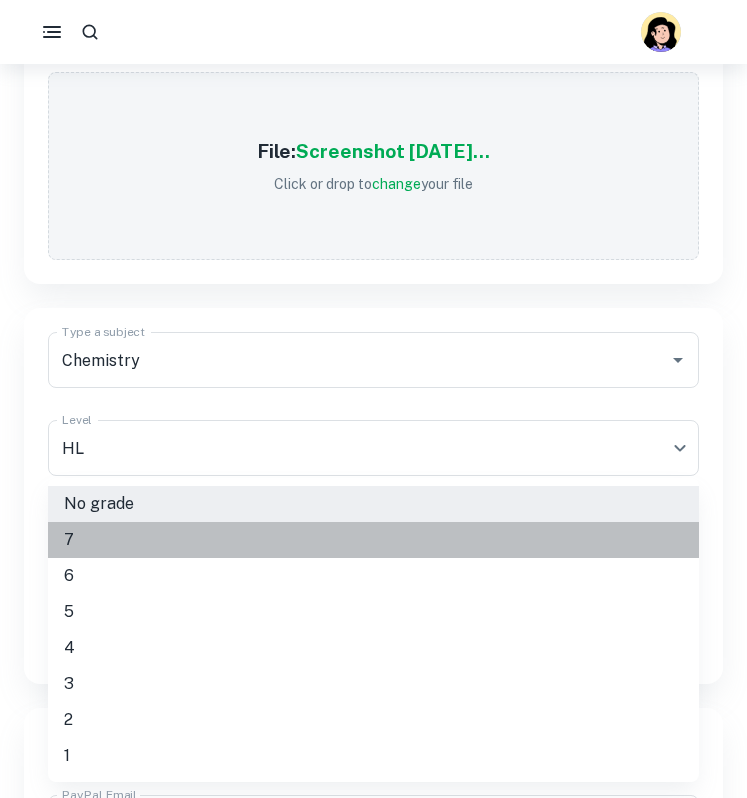 click on "7" at bounding box center [373, 540] 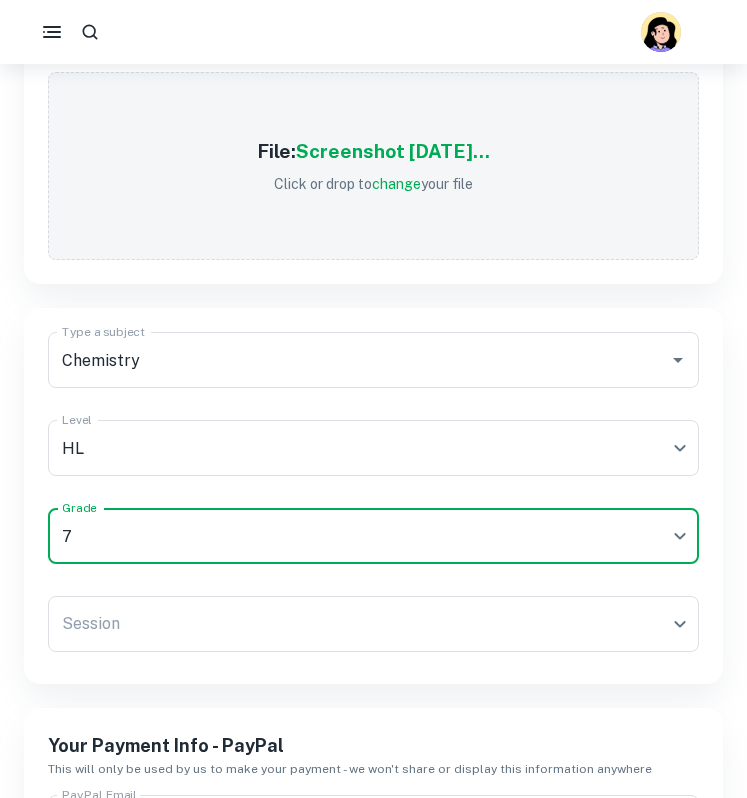click on "We value your privacy We use cookies to enhance your browsing experience, serve personalised ads or content, and analyse our traffic. By clicking "Accept All", you consent to our use of cookies.   Cookie Policy Customise   Reject All   Accept All   Customise Consent Preferences   We use cookies to help you navigate efficiently and perform certain functions. You will find detailed information about all cookies under each consent category below. The cookies that are categorised as "Necessary" are stored on your browser as they are essential for enabling the basic functionalities of the site. ...  Show more For more information on how Google's third-party cookies operate and handle your data, see:   Google Privacy Policy Necessary Always Active Necessary cookies are required to enable the basic features of this site, such as providing secure log-in or adjusting your consent preferences. These cookies do not store any personally identifiable data. Functional Analytics Performance Advertisement Uncategorised" at bounding box center (373, -505) 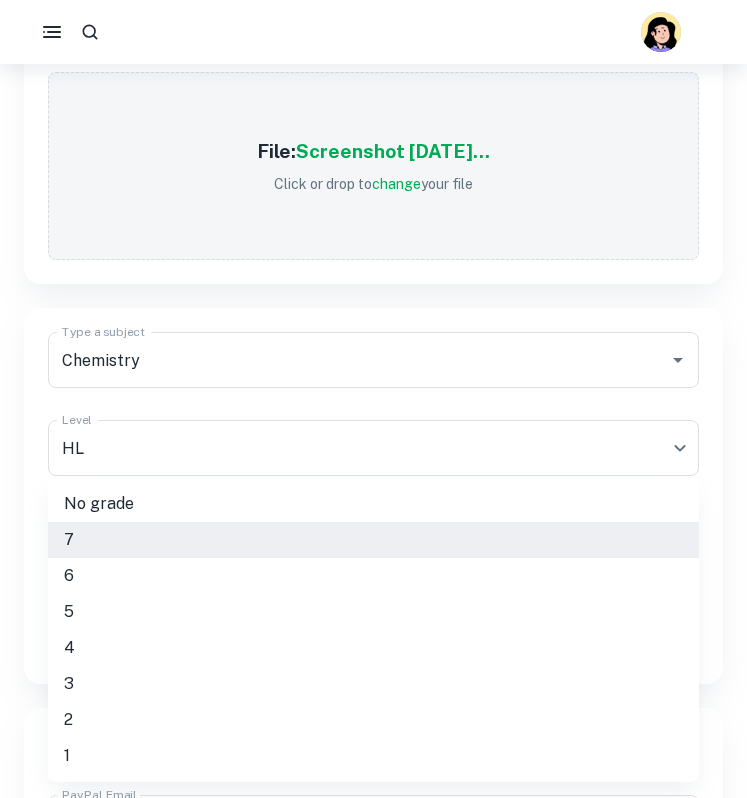 click on "5" at bounding box center [373, 612] 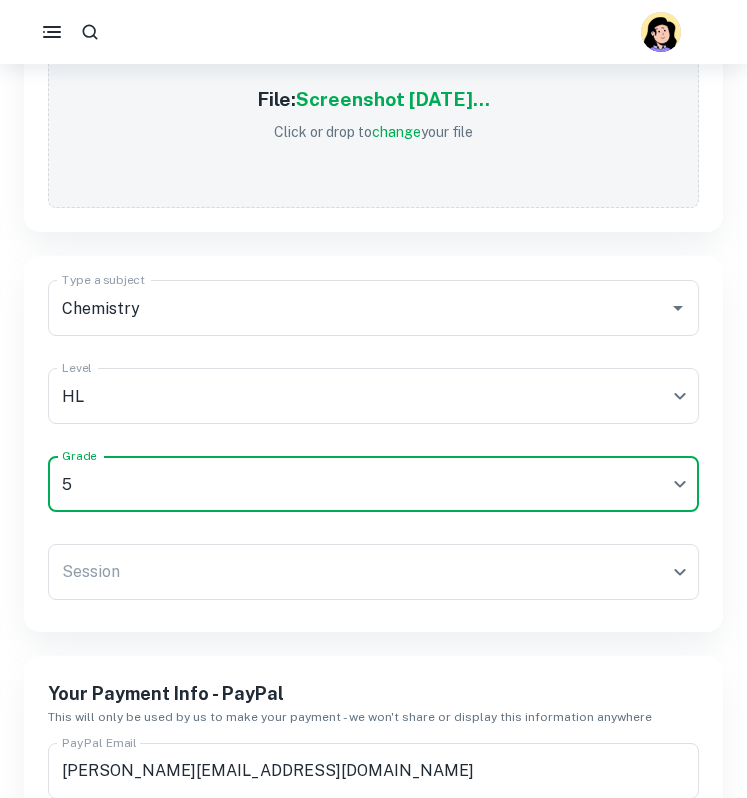 scroll, scrollTop: 1061, scrollLeft: 0, axis: vertical 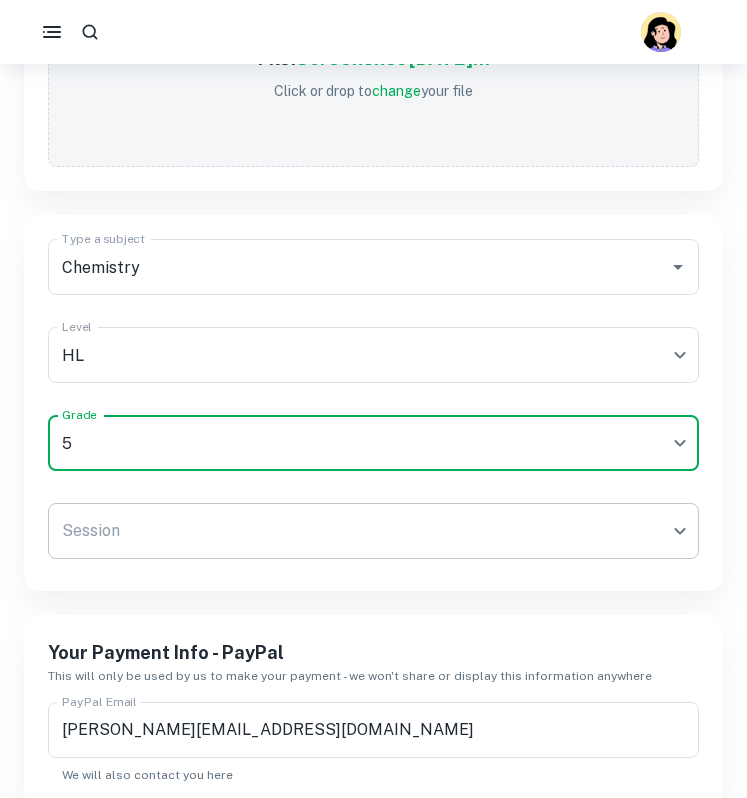 click on "We value your privacy We use cookies to enhance your browsing experience, serve personalised ads or content, and analyse our traffic. By clicking "Accept All", you consent to our use of cookies.   Cookie Policy Customise   Reject All   Accept All   Customise Consent Preferences   We use cookies to help you navigate efficiently and perform certain functions. You will find detailed information about all cookies under each consent category below. The cookies that are categorised as "Necessary" are stored on your browser as they are essential for enabling the basic functionalities of the site. ...  Show more For more information on how Google's third-party cookies operate and handle your data, see:   Google Privacy Policy Necessary Always Active Necessary cookies are required to enable the basic features of this site, such as providing secure log-in or adjusting your consent preferences. These cookies do not store any personally identifiable data. Functional Analytics Performance Advertisement Uncategorised" at bounding box center (373, -598) 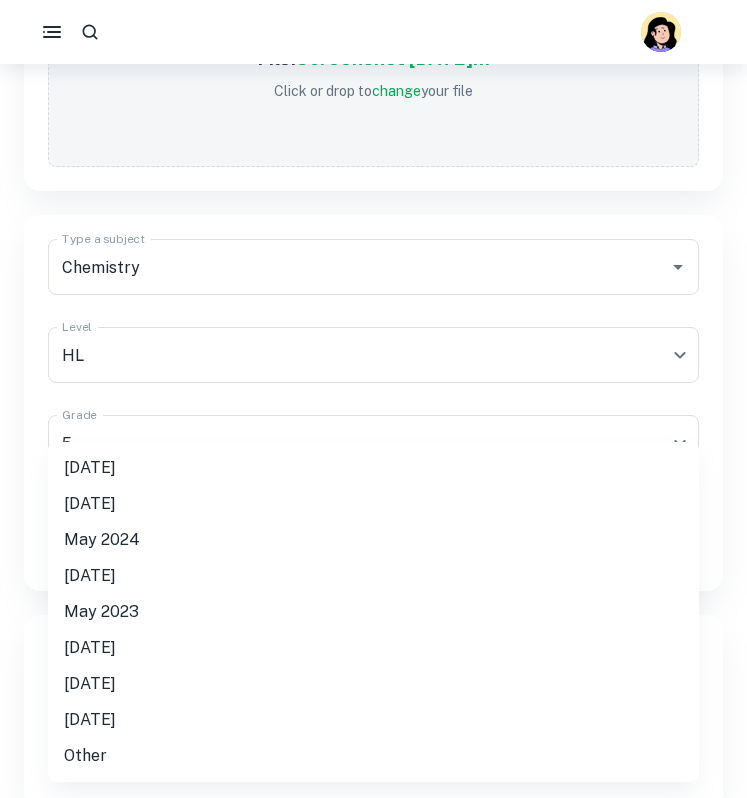 click on "[DATE]" at bounding box center (373, 468) 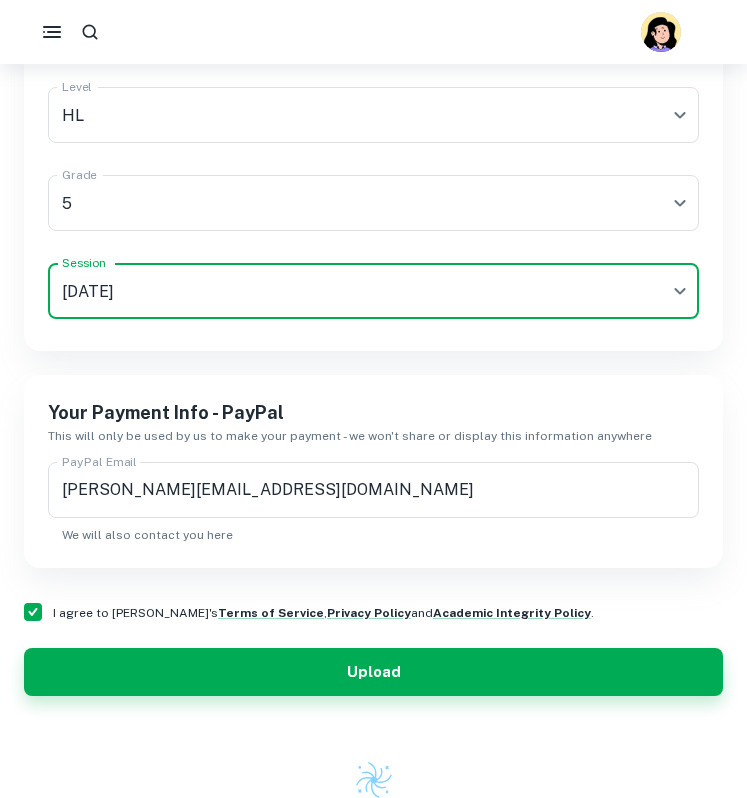 scroll, scrollTop: 1305, scrollLeft: 0, axis: vertical 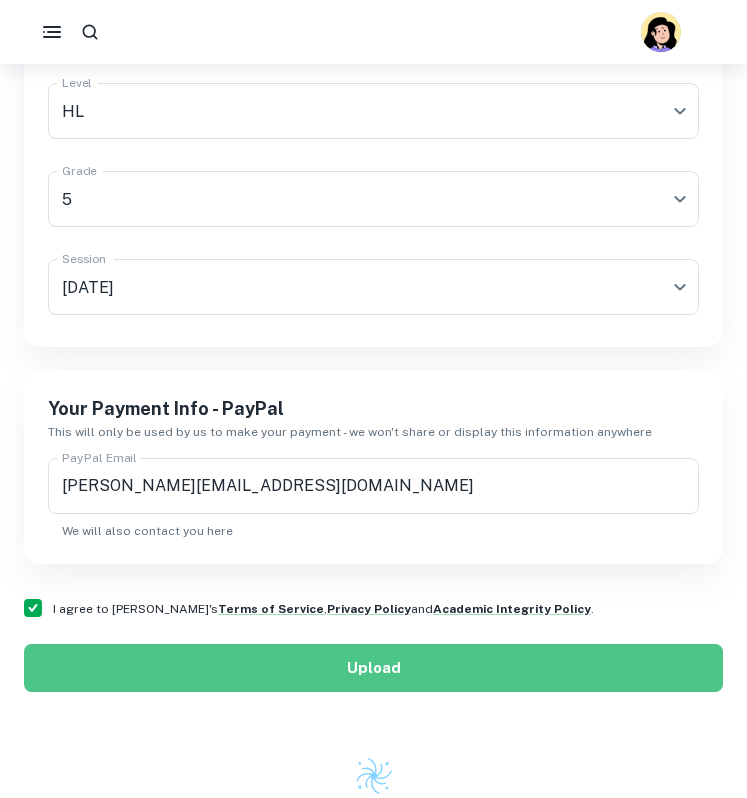 click on "Upload" at bounding box center (373, 668) 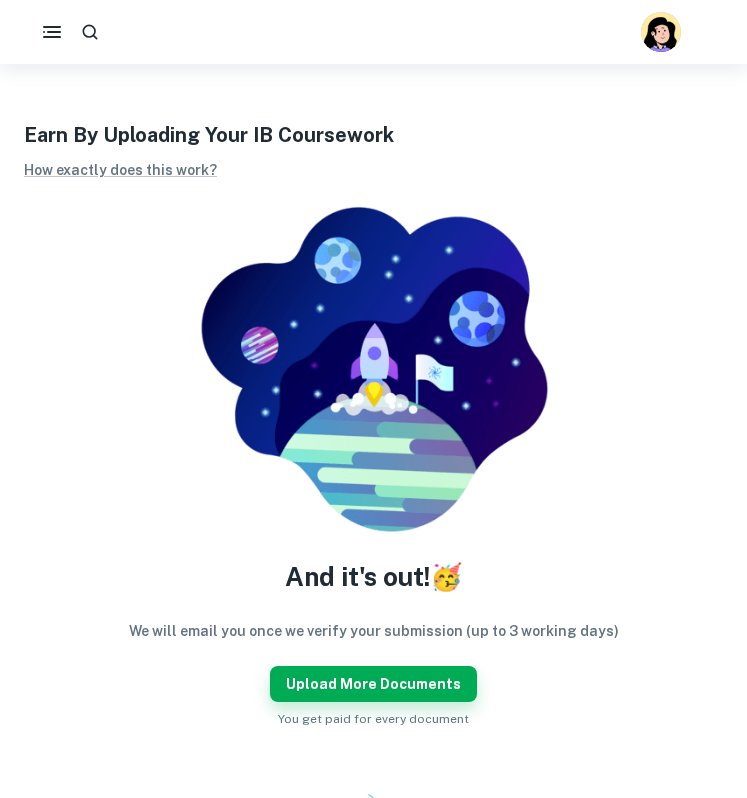 scroll, scrollTop: 186, scrollLeft: 0, axis: vertical 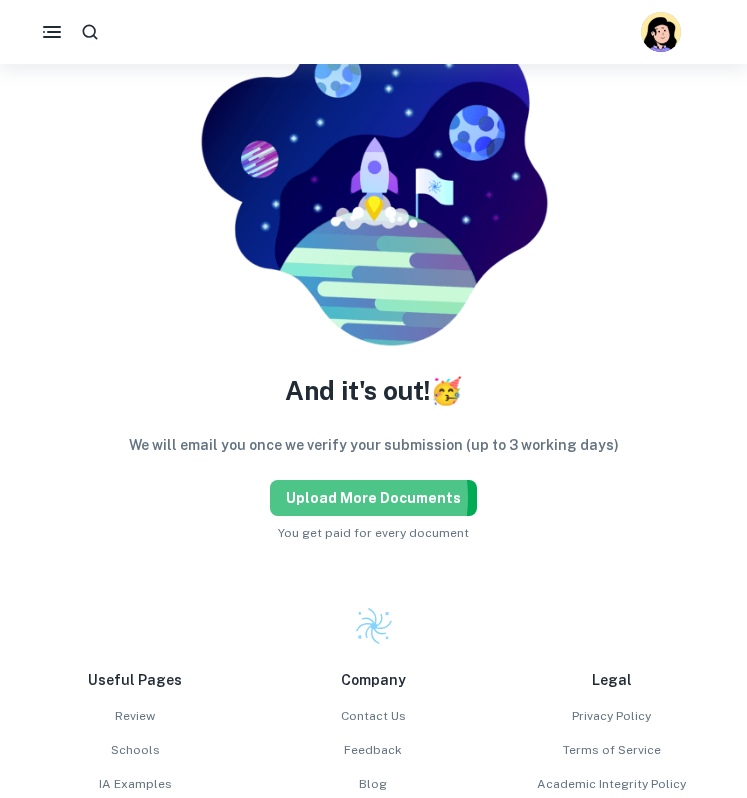 click on "Upload more documents" at bounding box center [373, 498] 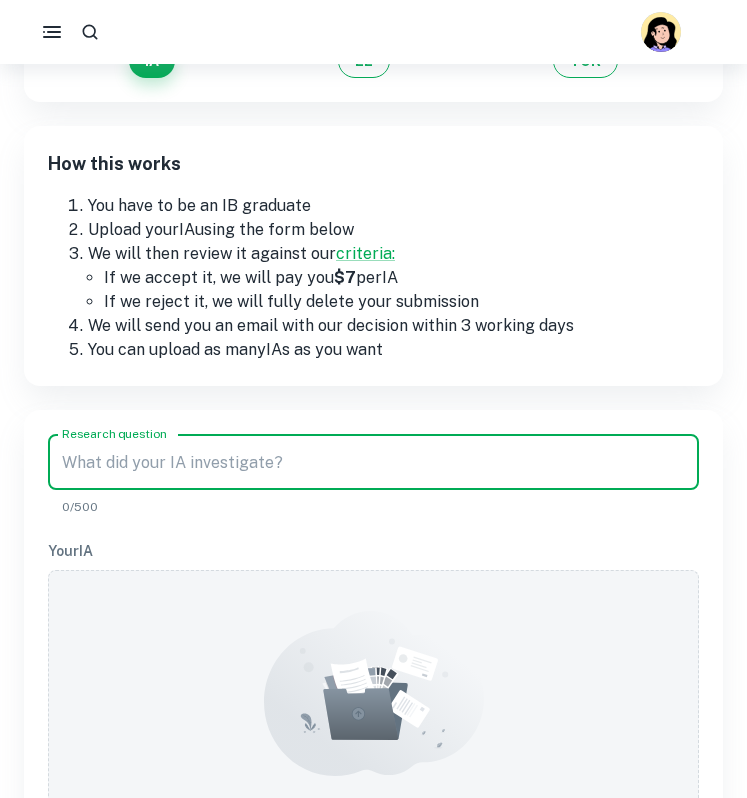 click on "Research question" at bounding box center (373, 462) 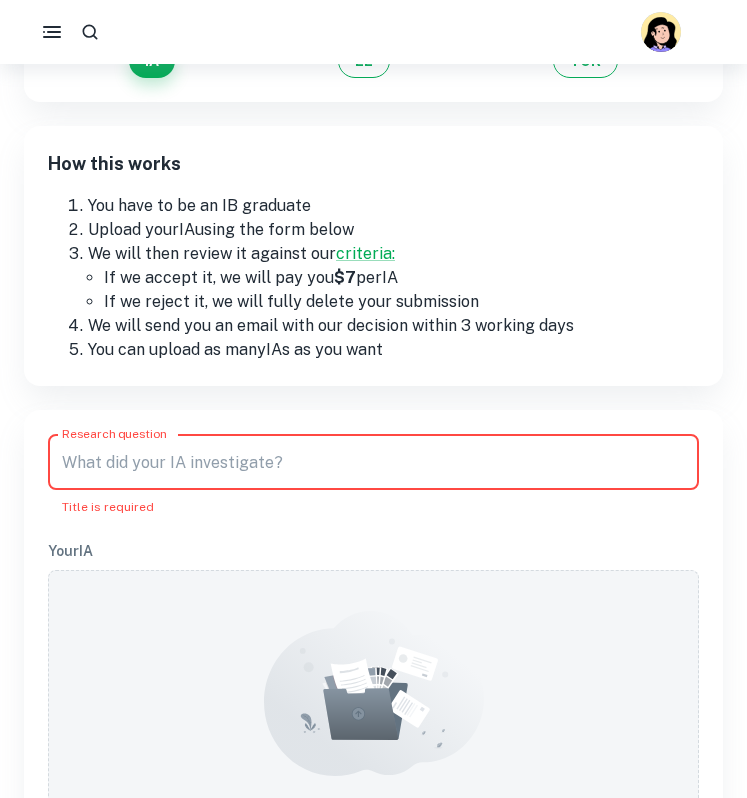 click on "Research question" at bounding box center [373, 462] 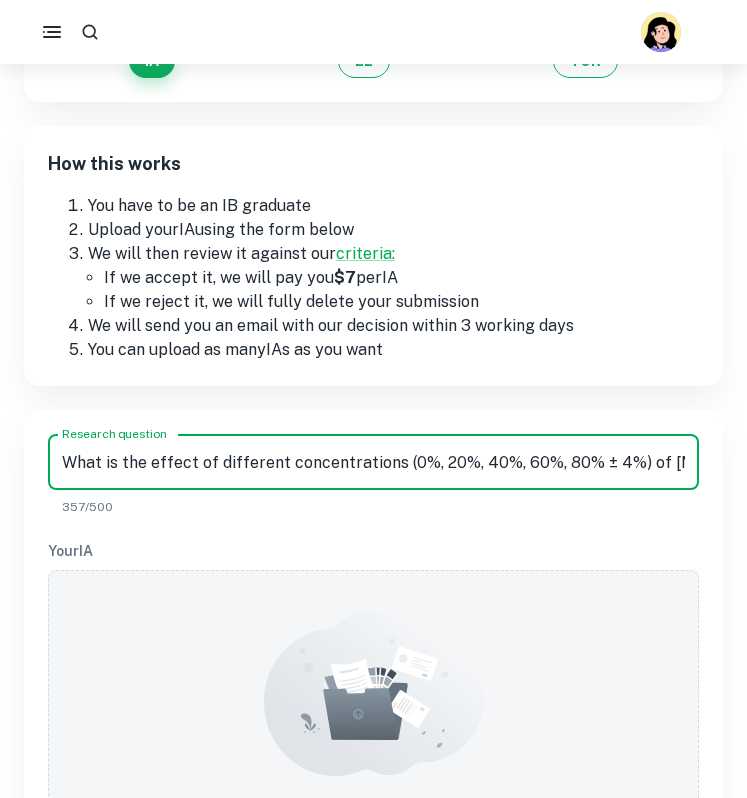 scroll, scrollTop: 0, scrollLeft: 2086, axis: horizontal 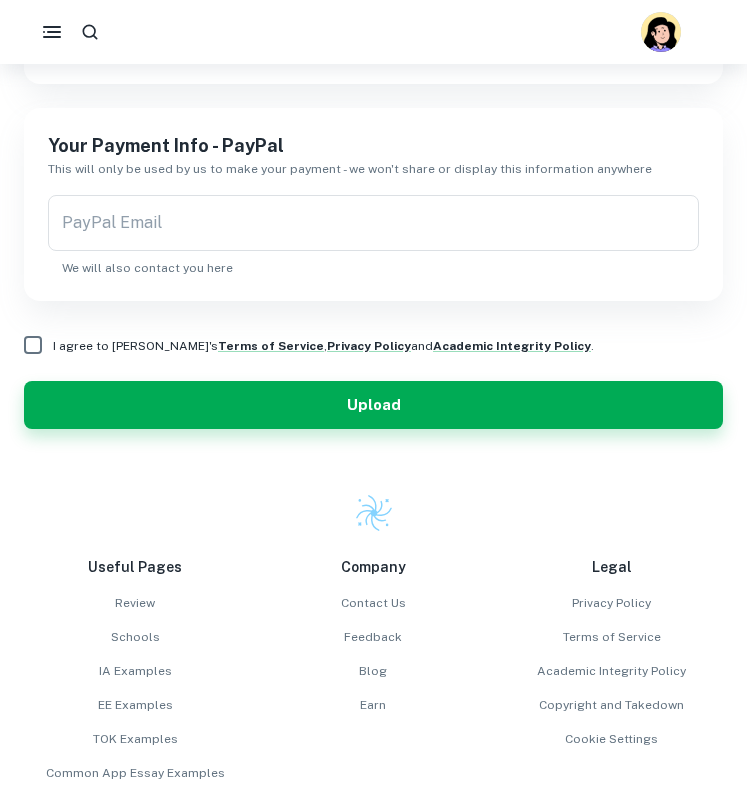 type on "What is the effect of different concentrations (0%, 20%, 40%, 60%, 80% ± 4%) of [MEDICAL_DATA] (C2H5OH) on the membrane permeability of Spinacia oleracea L. (Spinach) as observed through the quantity of pigment extracted after a 24 hour period as quantified through the absorbance (± 0.001 AU) of the pigment through [MEDICAL_DATA] at a wavelength of 433.0 nm?" 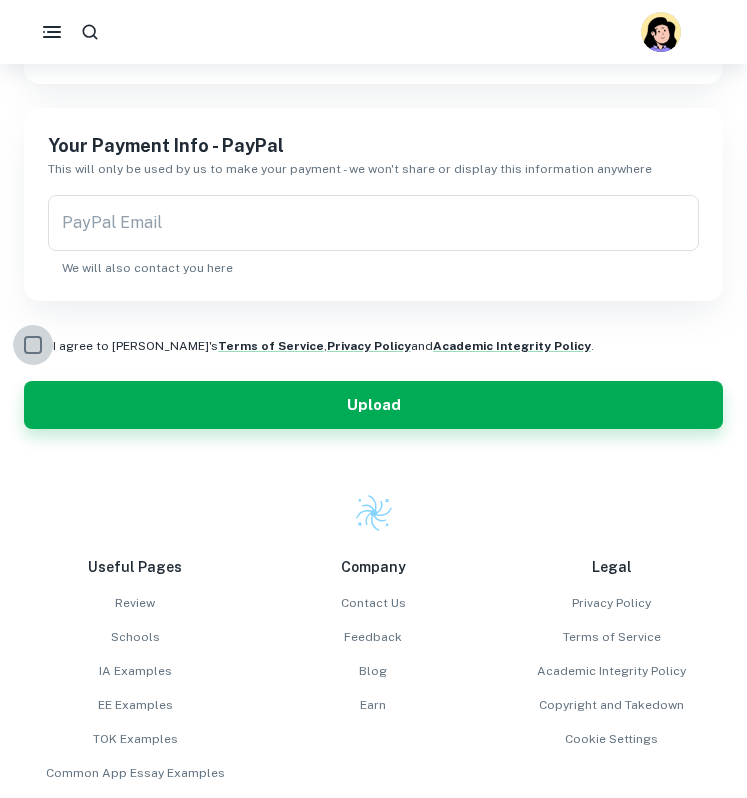 click on "I agree to [PERSON_NAME]'s  Terms of Service ,  Privacy Policy  and  Academic Integrity Policy ." at bounding box center [33, 345] 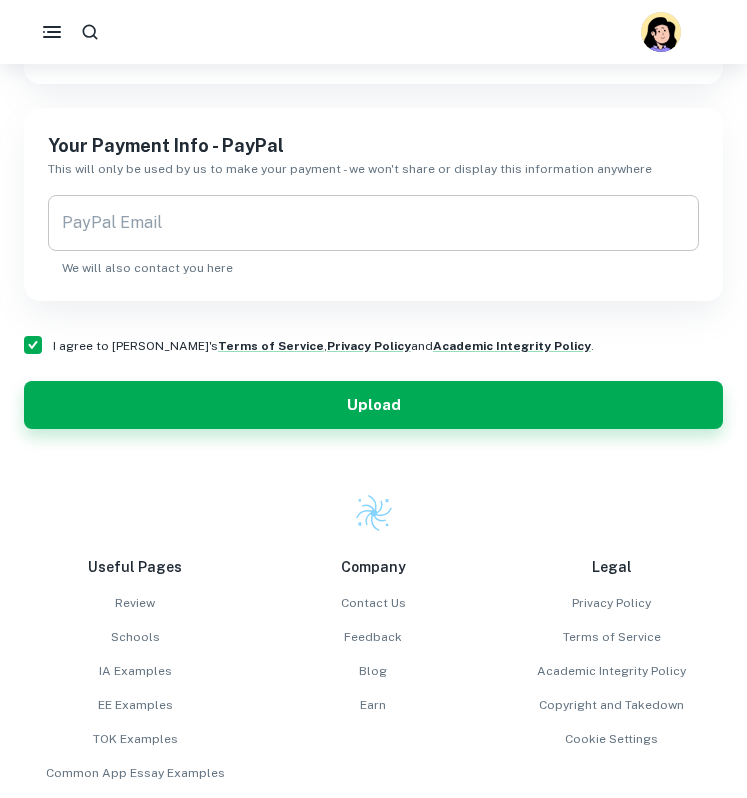 click on "PayPal Email" at bounding box center (373, 223) 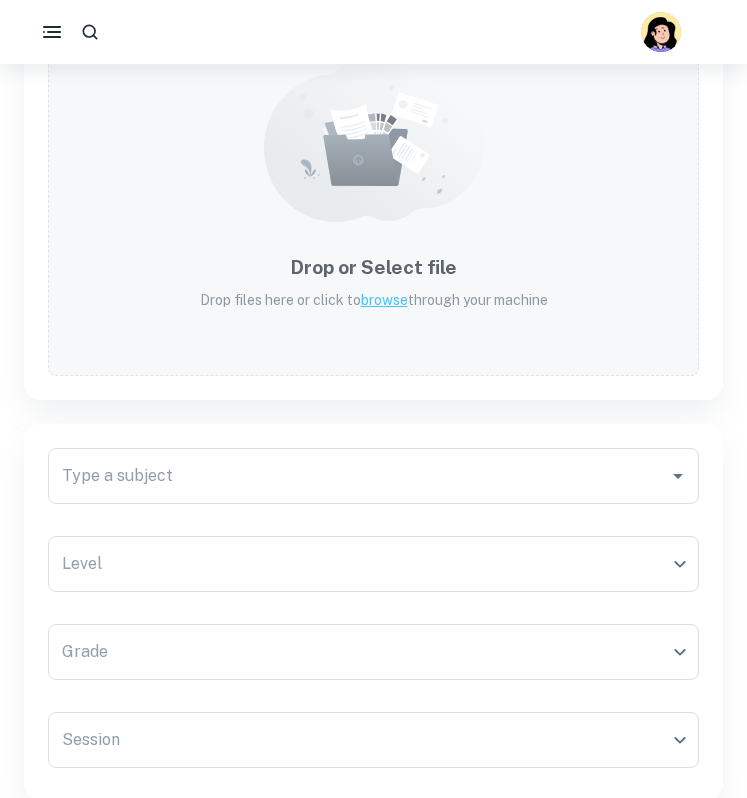 scroll, scrollTop: 1213, scrollLeft: 0, axis: vertical 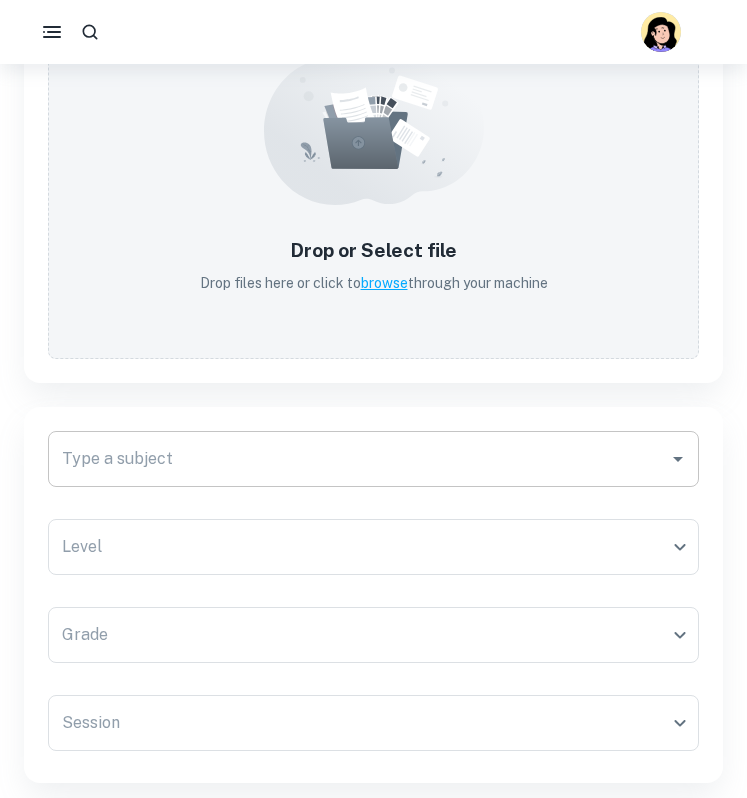type on "[PERSON_NAME][EMAIL_ADDRESS][DOMAIN_NAME]" 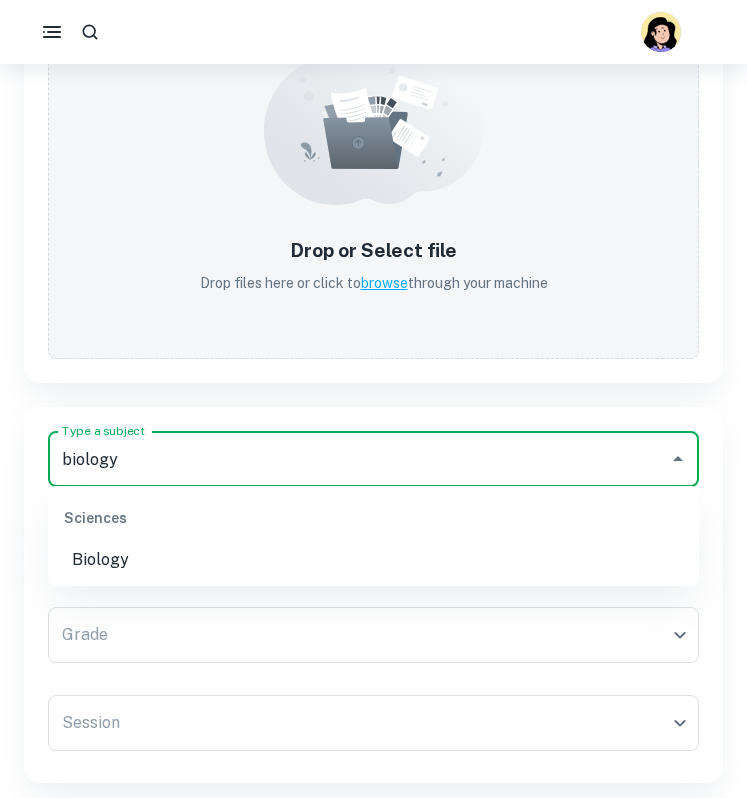 click on "Biology" at bounding box center [373, 560] 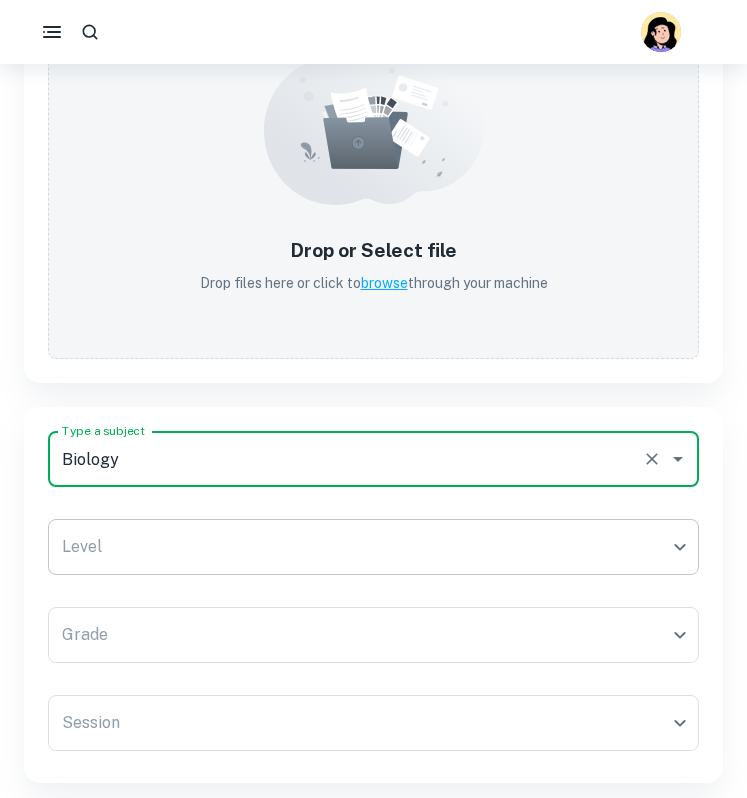 type on "Biology" 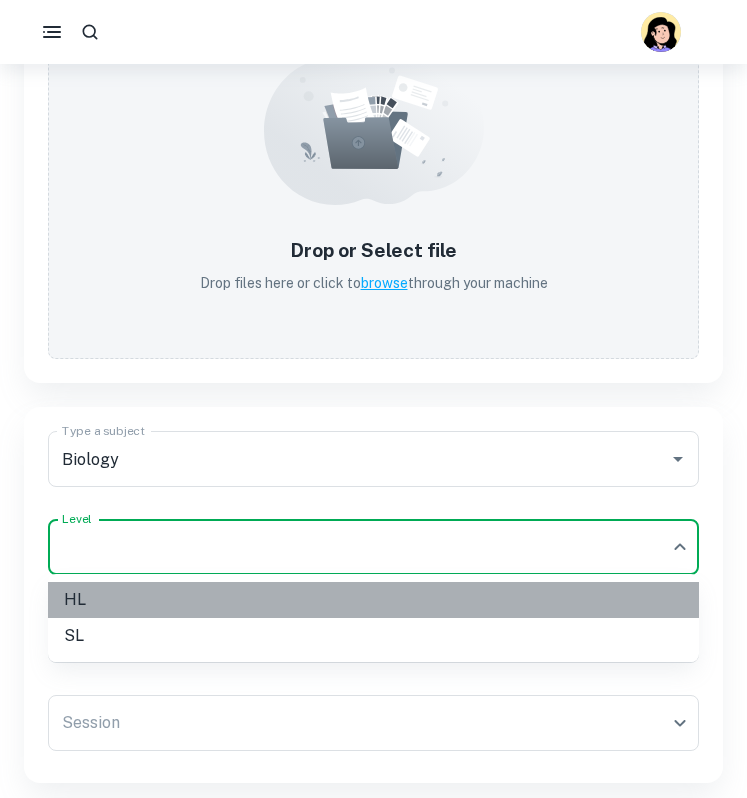click on "HL" at bounding box center (373, 600) 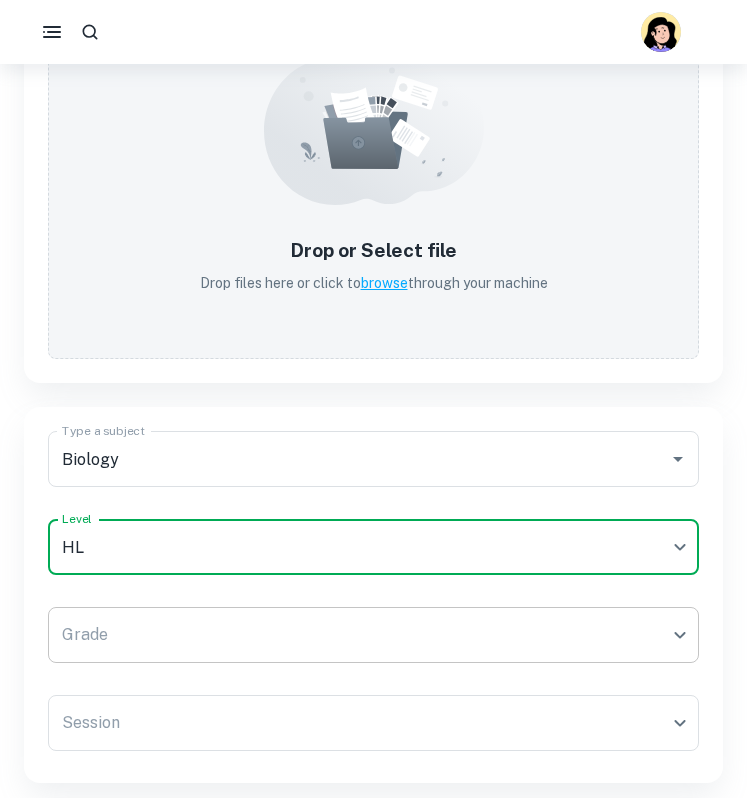 click on "We value your privacy We use cookies to enhance your browsing experience, serve personalised ads or content, and analyse our traffic. By clicking "Accept All", you consent to our use of cookies.   Cookie Policy Customise   Reject All   Accept All   Customise Consent Preferences   We use cookies to help you navigate efficiently and perform certain functions. You will find detailed information about all cookies under each consent category below. The cookies that are categorised as "Necessary" are stored on your browser as they are essential for enabling the basic functionalities of the site. ...  Show more For more information on how Google's third-party cookies operate and handle your data, see:   Google Privacy Policy Necessary Always Active Necessary cookies are required to enable the basic features of this site, such as providing secure log-in or adjusting your consent preferences. These cookies do not store any personally identifiable data. Functional Analytics Performance Advertisement Uncategorised" at bounding box center (373, -750) 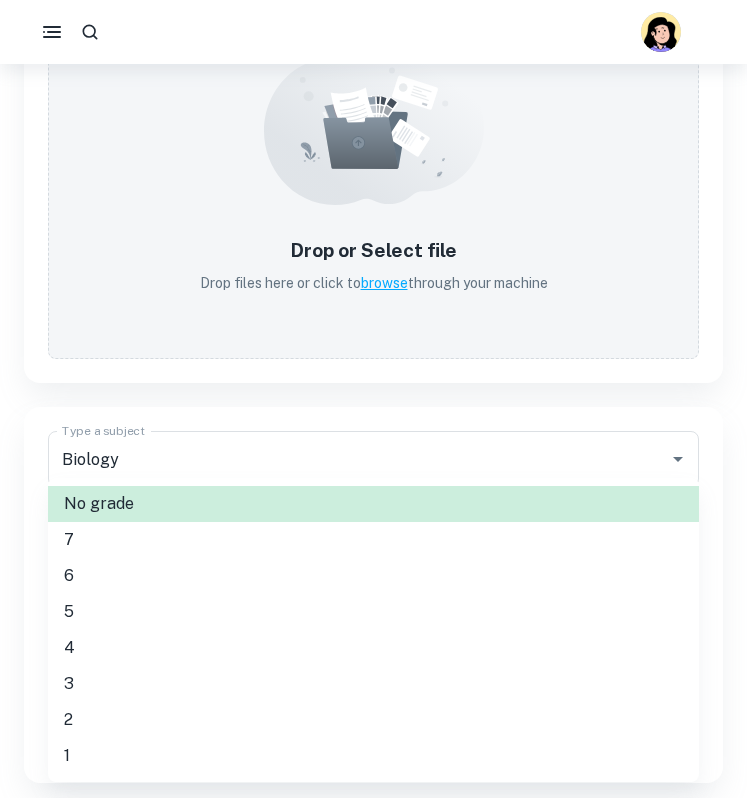 click on "6" at bounding box center (373, 576) 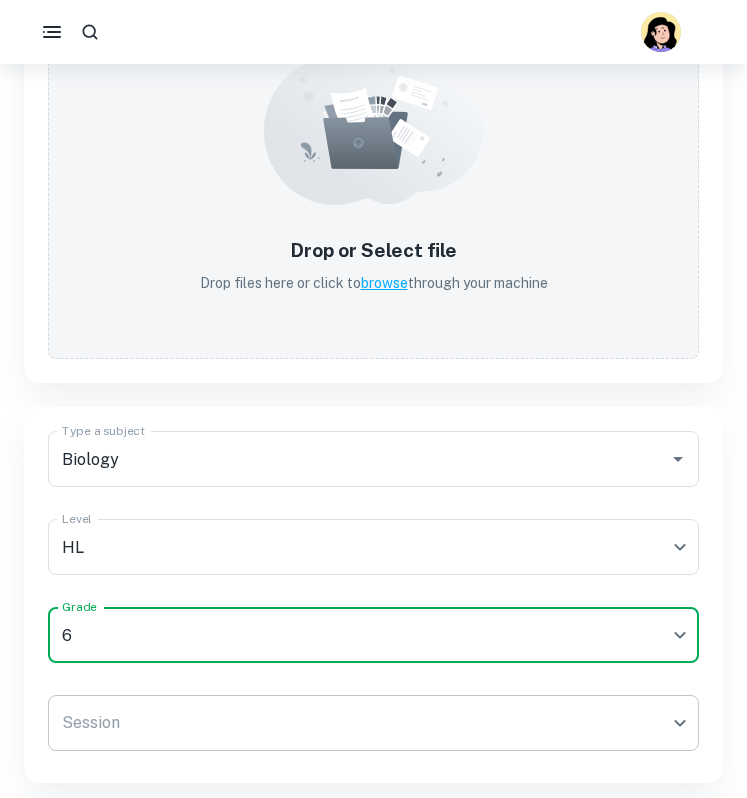 click on "We value your privacy We use cookies to enhance your browsing experience, serve personalised ads or content, and analyse our traffic. By clicking "Accept All", you consent to our use of cookies.   Cookie Policy Customise   Reject All   Accept All   Customise Consent Preferences   We use cookies to help you navigate efficiently and perform certain functions. You will find detailed information about all cookies under each consent category below. The cookies that are categorised as "Necessary" are stored on your browser as they are essential for enabling the basic functionalities of the site. ...  Show more For more information on how Google's third-party cookies operate and handle your data, see:   Google Privacy Policy Necessary Always Active Necessary cookies are required to enable the basic features of this site, such as providing secure log-in or adjusting your consent preferences. These cookies do not store any personally identifiable data. Functional Analytics Performance Advertisement Uncategorised" at bounding box center [373, -750] 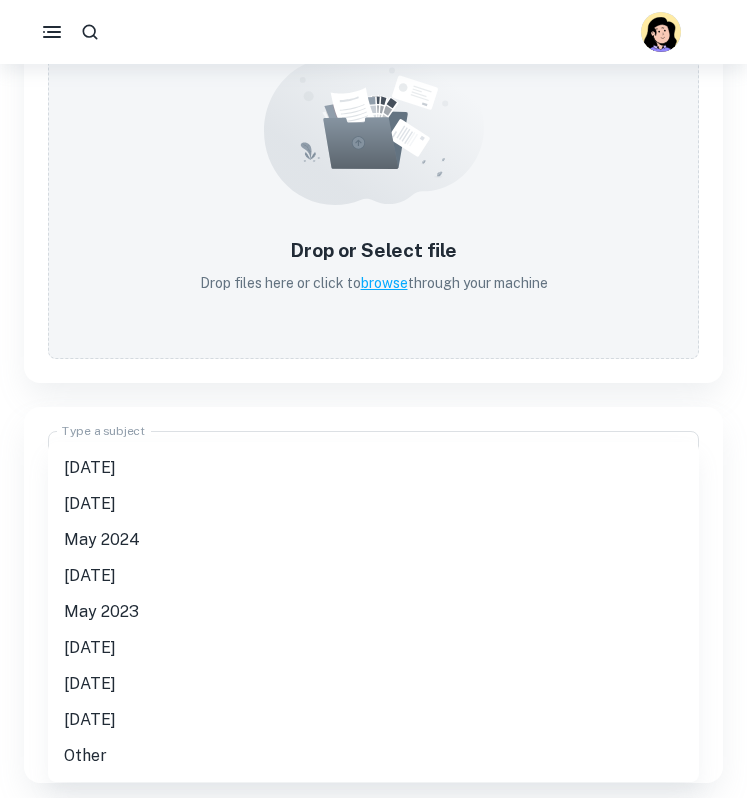 click on "[DATE]" at bounding box center [373, 468] 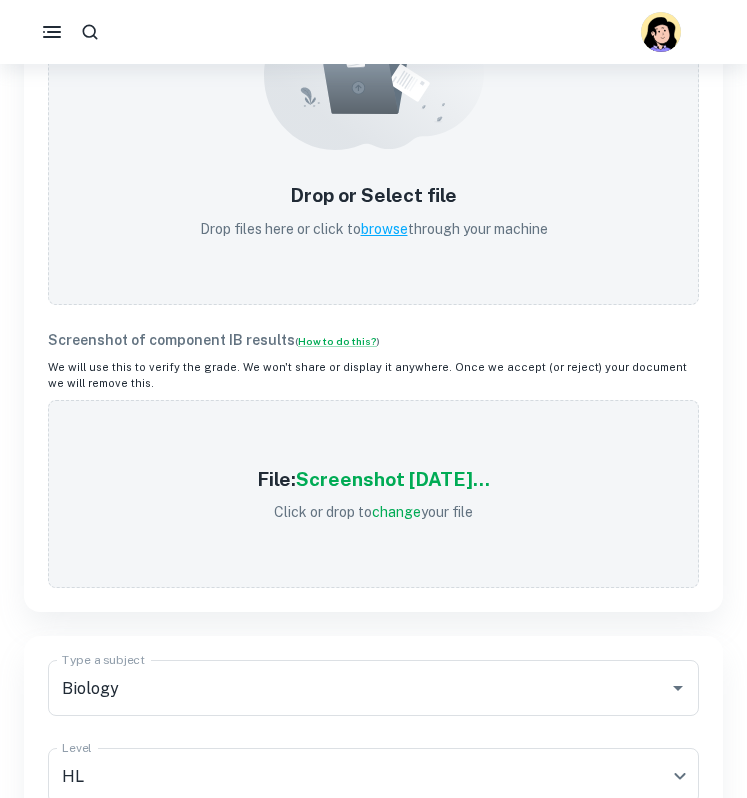 scroll, scrollTop: 738, scrollLeft: 0, axis: vertical 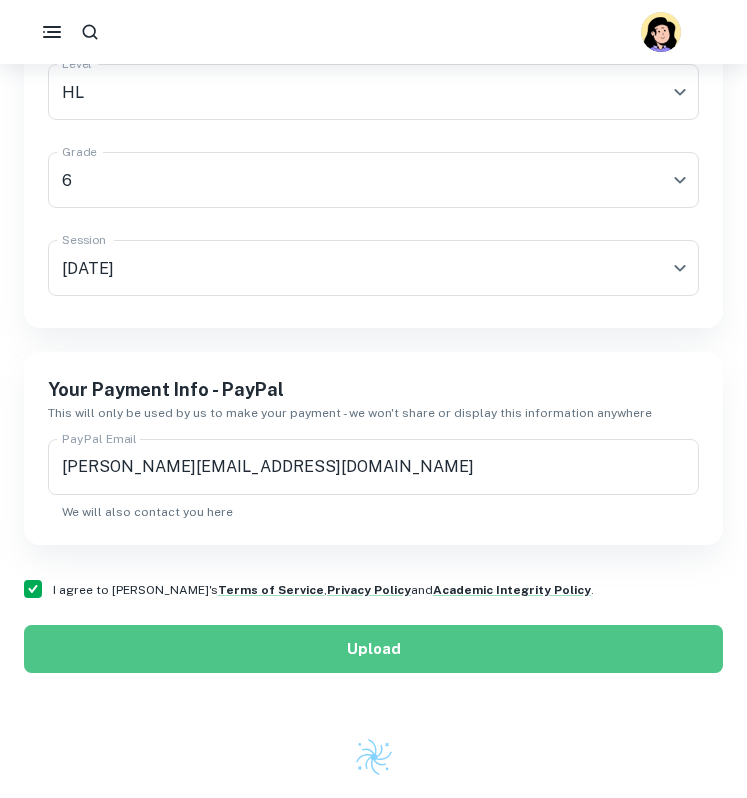 click on "Upload" at bounding box center [373, 649] 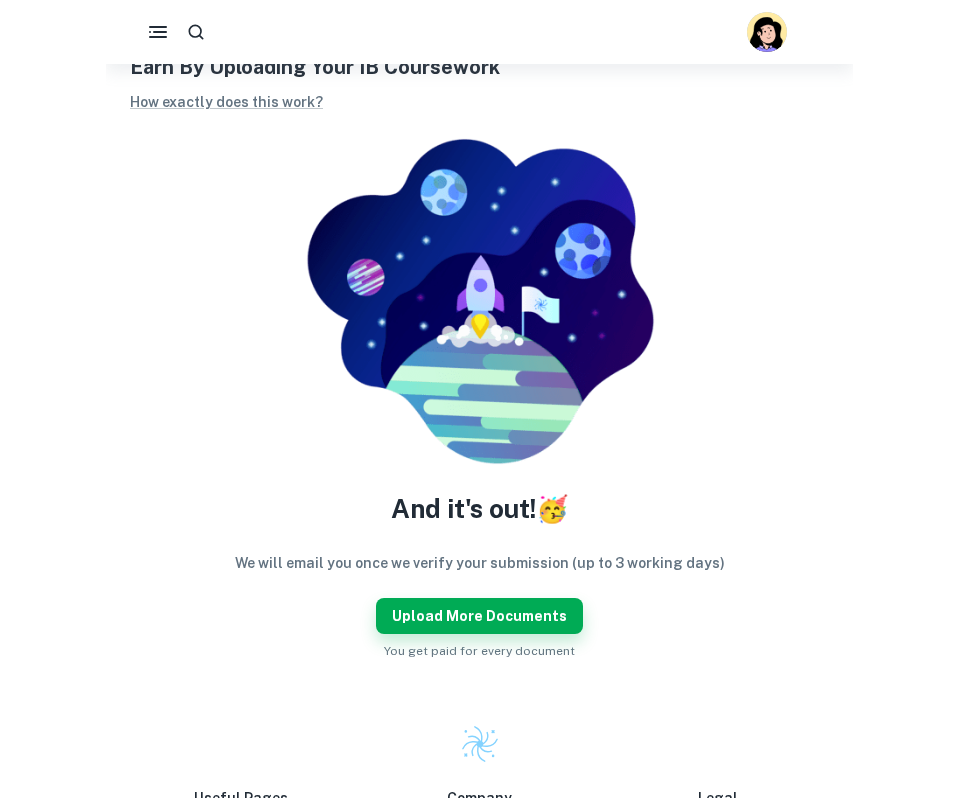 scroll, scrollTop: 165, scrollLeft: 0, axis: vertical 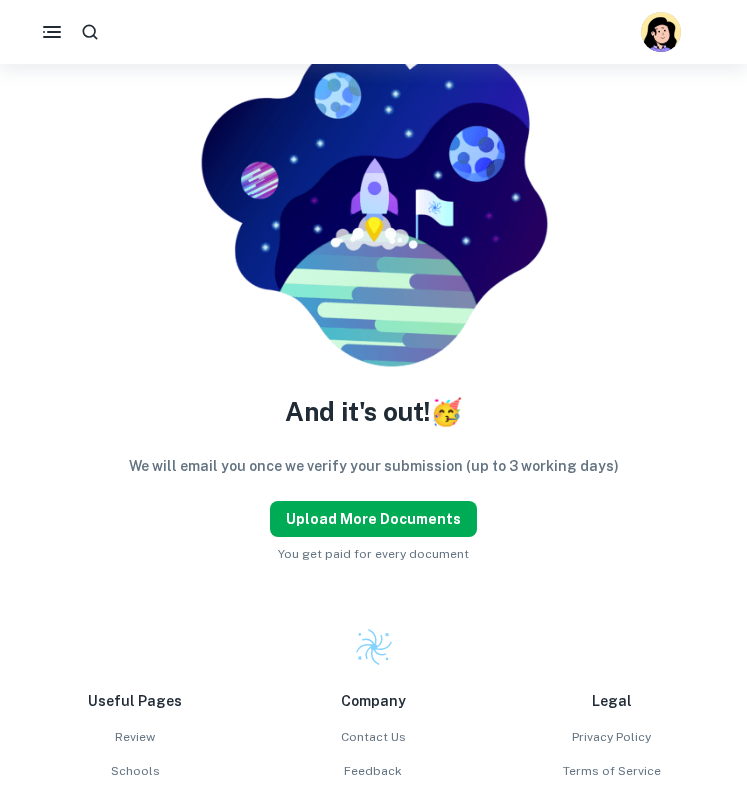 click on "Upload more documents" at bounding box center (373, 519) 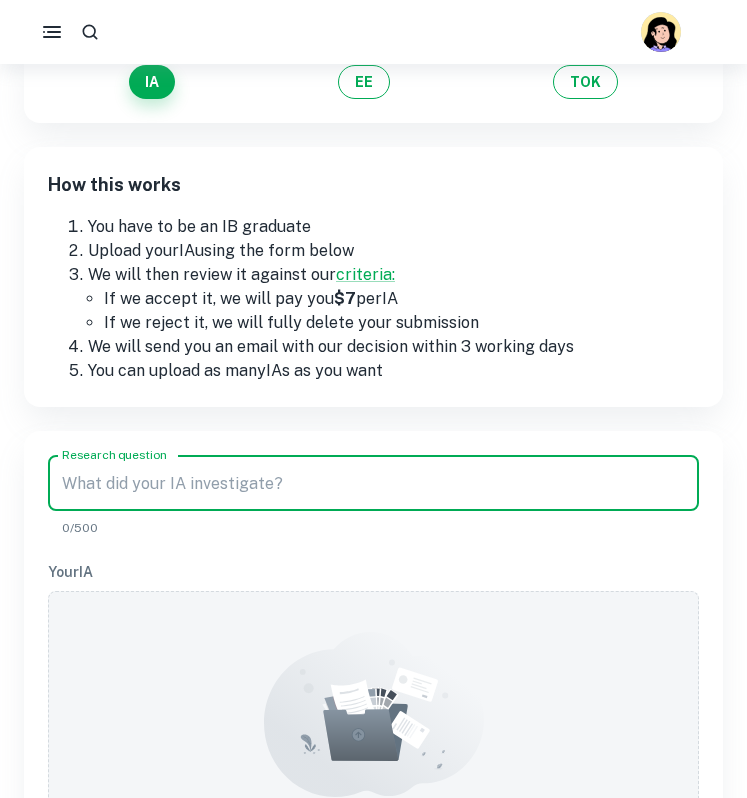 click on "Research question" at bounding box center (373, 483) 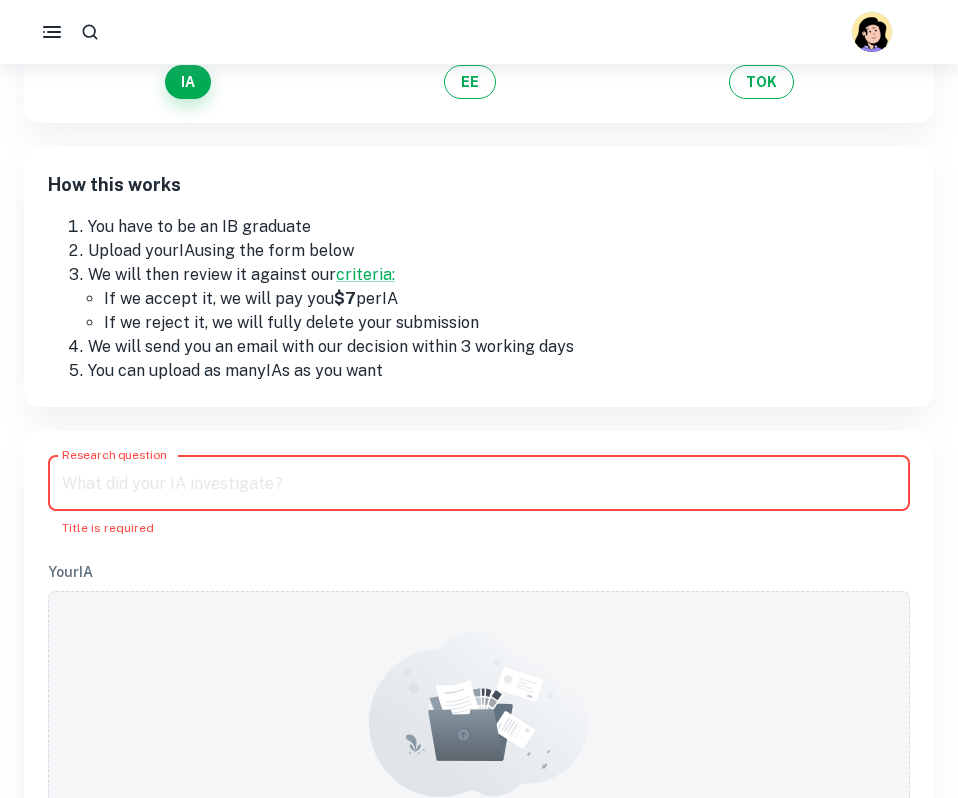 paste on "A Comparative Analysis of the [MEDICAL_DATA] and [MEDICAL_DATA] Scan for [MEDICAL_DATA] Diagnosis Using Bayes' Theorem" 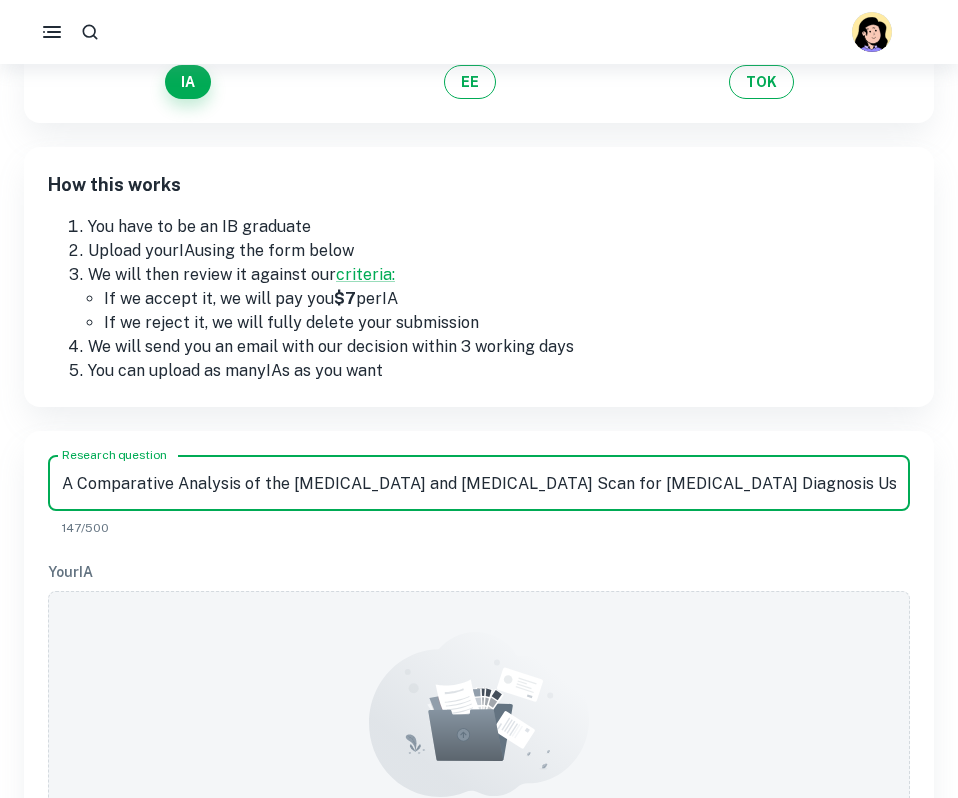 scroll, scrollTop: 0, scrollLeft: 307, axis: horizontal 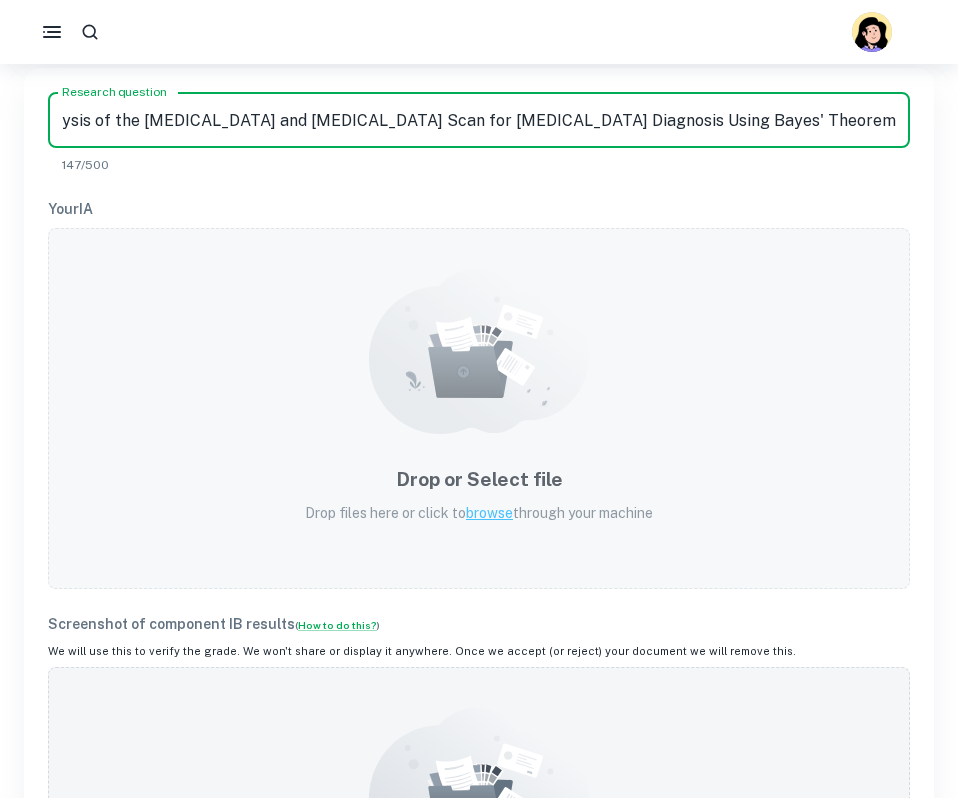 type on "A Comparative Analysis of the [MEDICAL_DATA] and [MEDICAL_DATA] Scan for [MEDICAL_DATA] Diagnosis Using Bayes' Theorem" 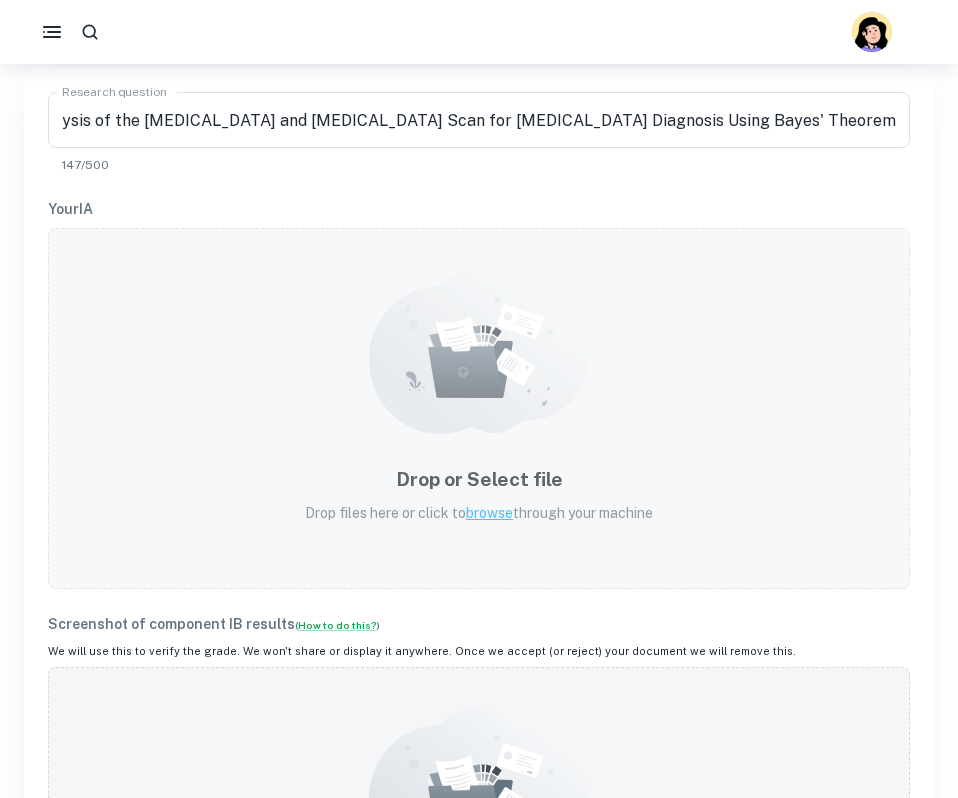 click on "Drop or Select file Drop files here or click to  browse  through your machine" at bounding box center [479, 494] 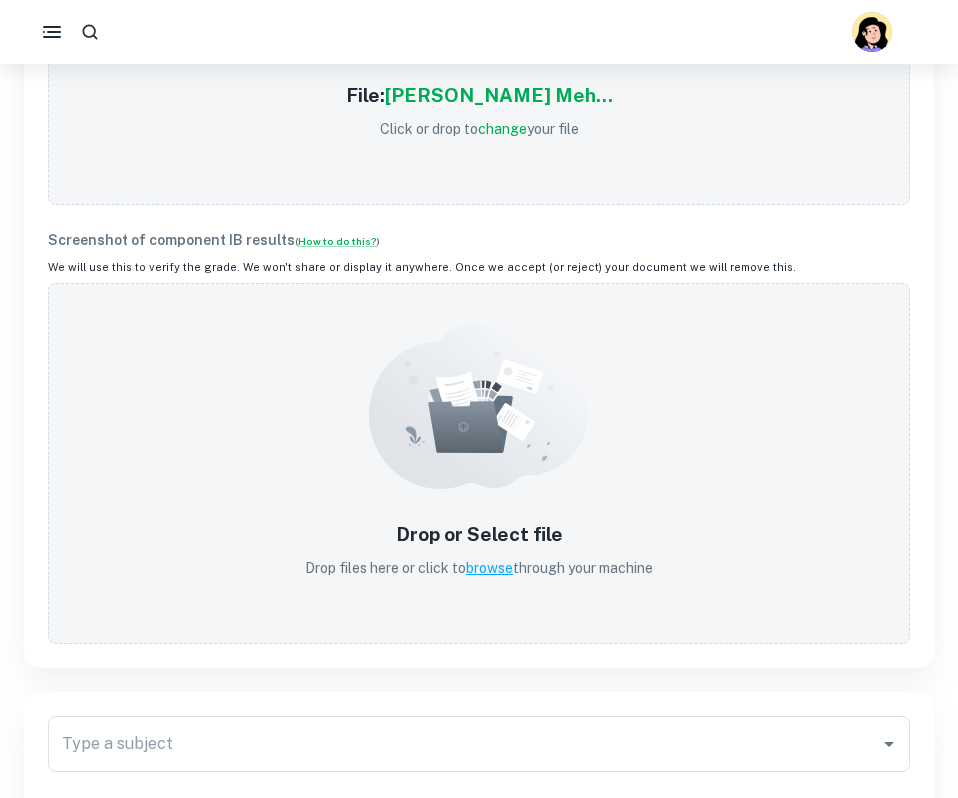 scroll, scrollTop: 845, scrollLeft: 0, axis: vertical 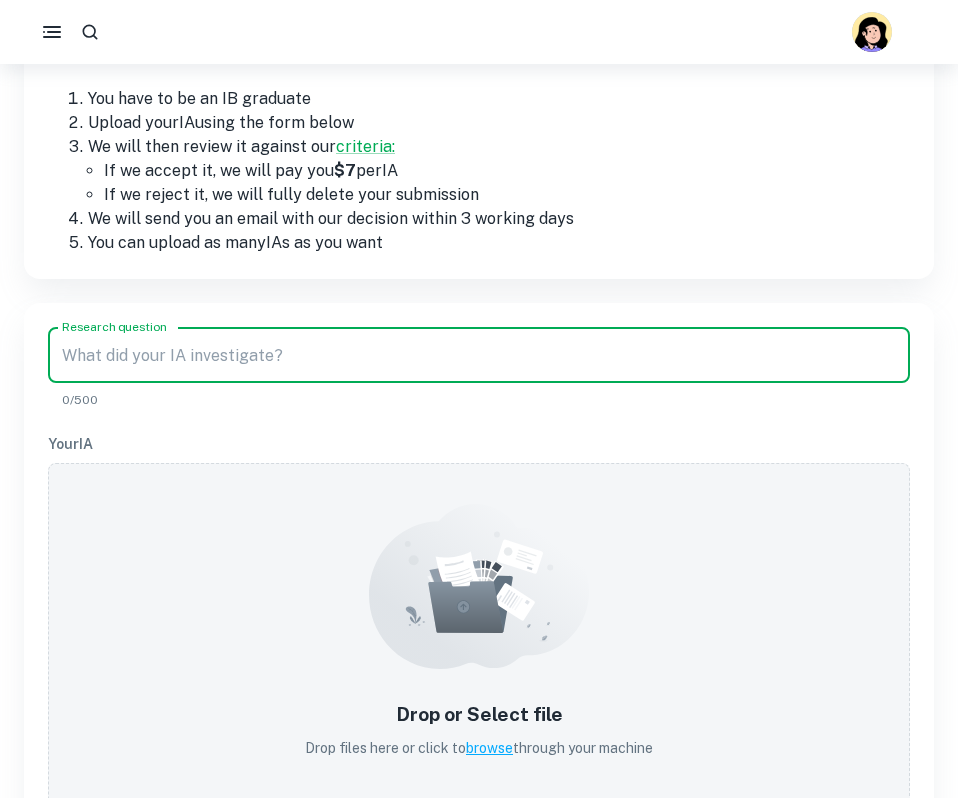 click on "Research question" at bounding box center (479, 355) 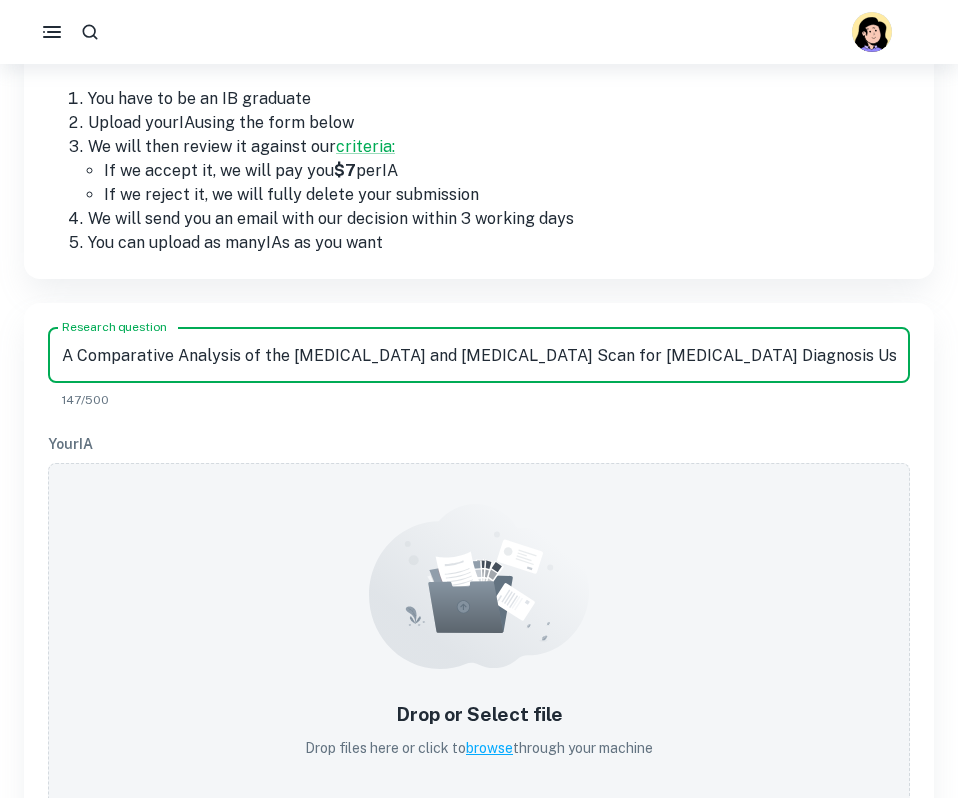 scroll, scrollTop: 0, scrollLeft: 307, axis: horizontal 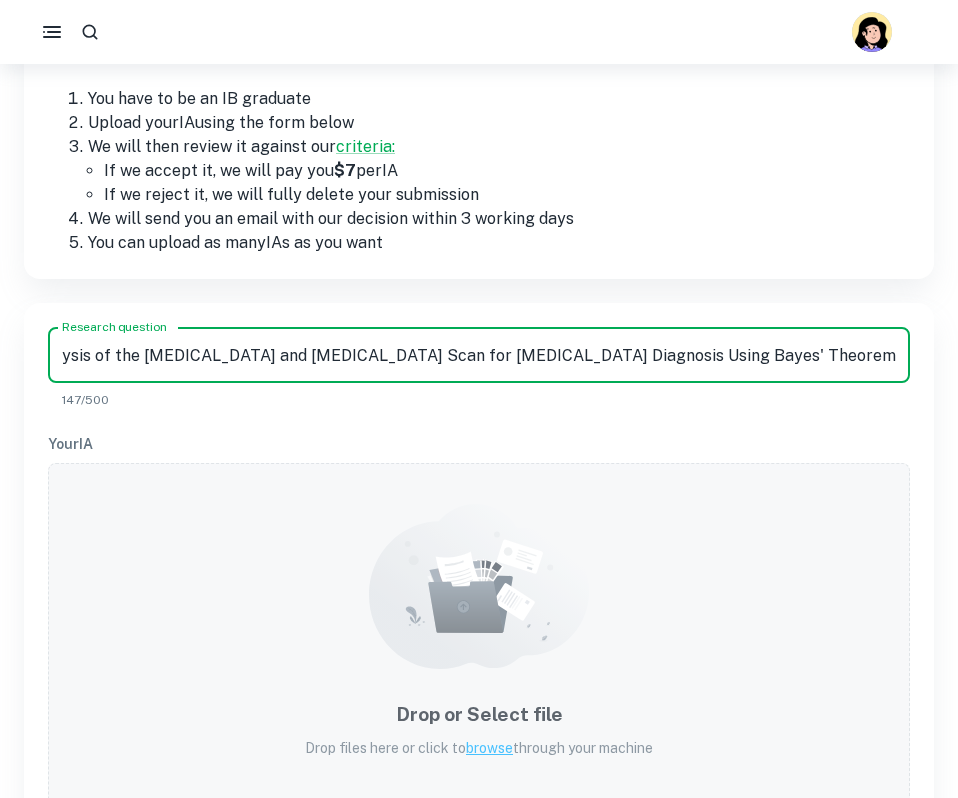 type on "A Comparative Analysis of the [MEDICAL_DATA] and [MEDICAL_DATA] Scan for [MEDICAL_DATA] Diagnosis Using Bayes' Theorem" 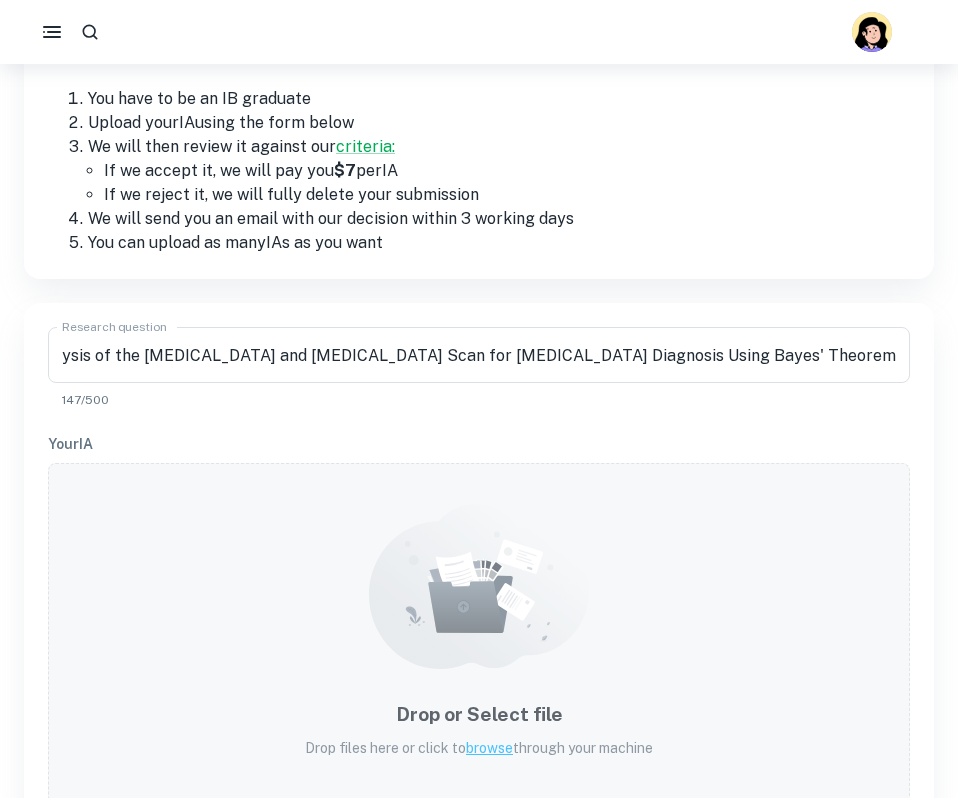 scroll, scrollTop: 0, scrollLeft: 0, axis: both 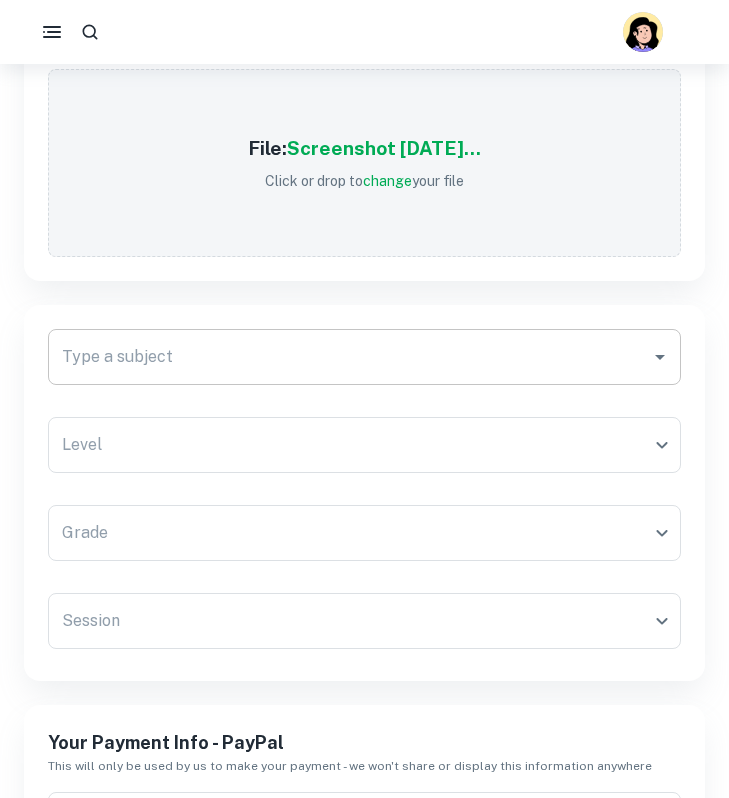 click on "Type a subject" at bounding box center (349, 357) 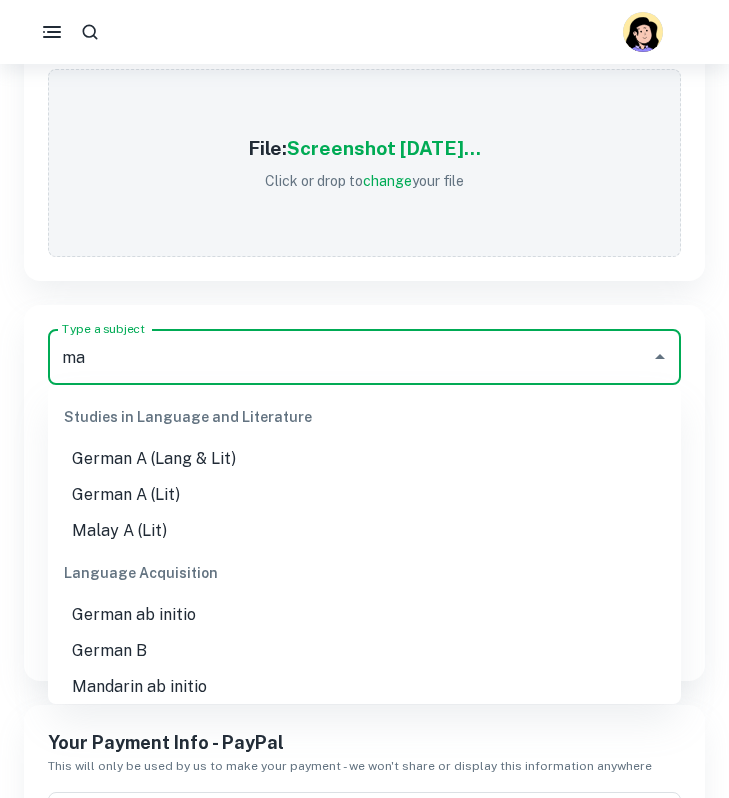 type on "m" 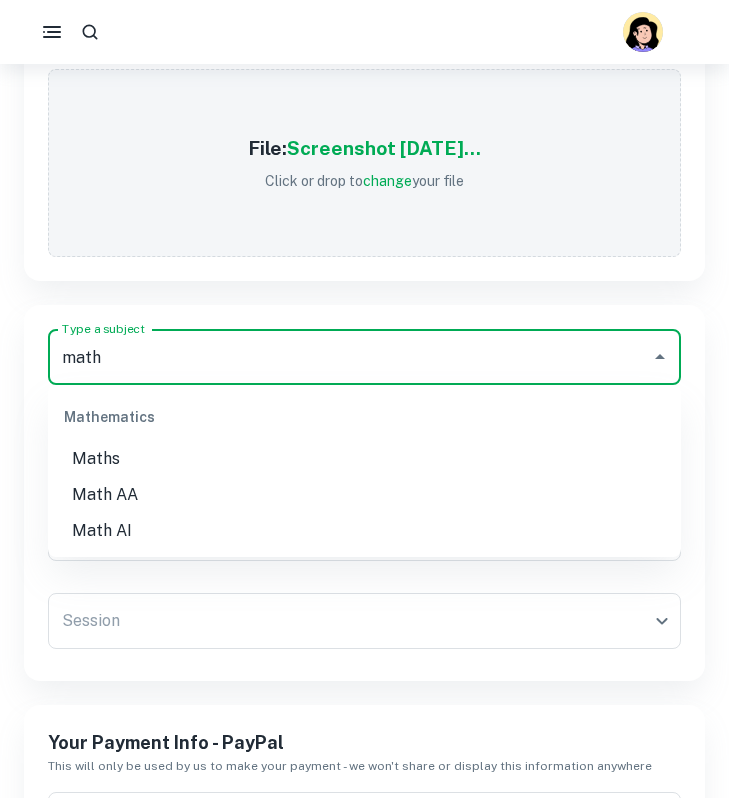 click on "Math AA" at bounding box center (364, 495) 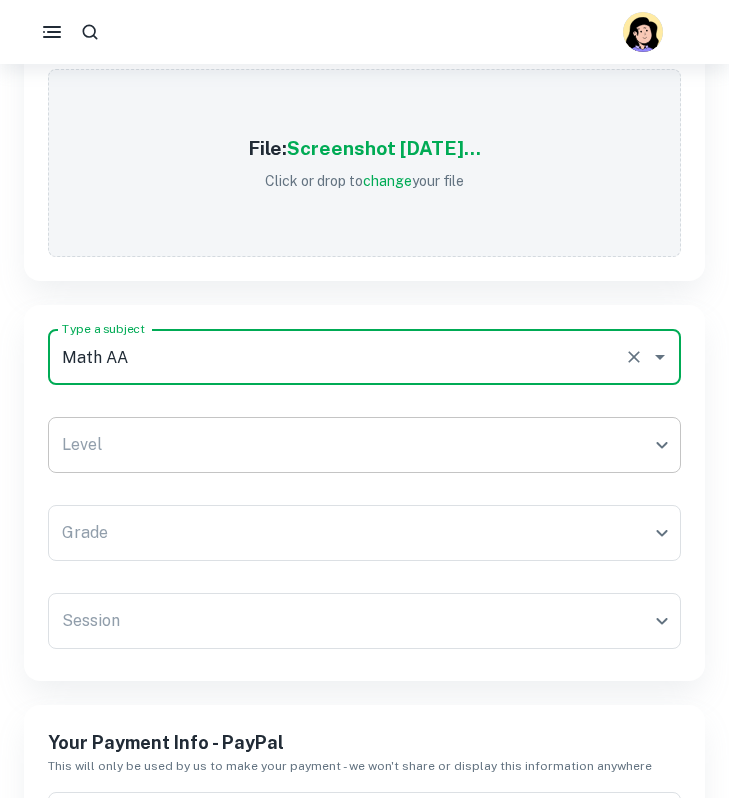 type on "Math AA" 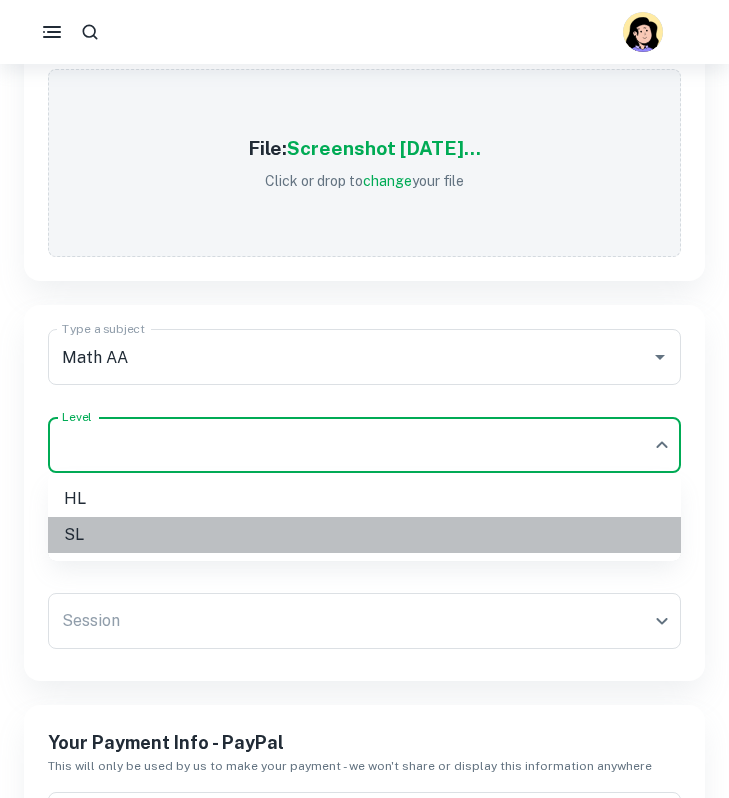click on "SL" at bounding box center [364, 535] 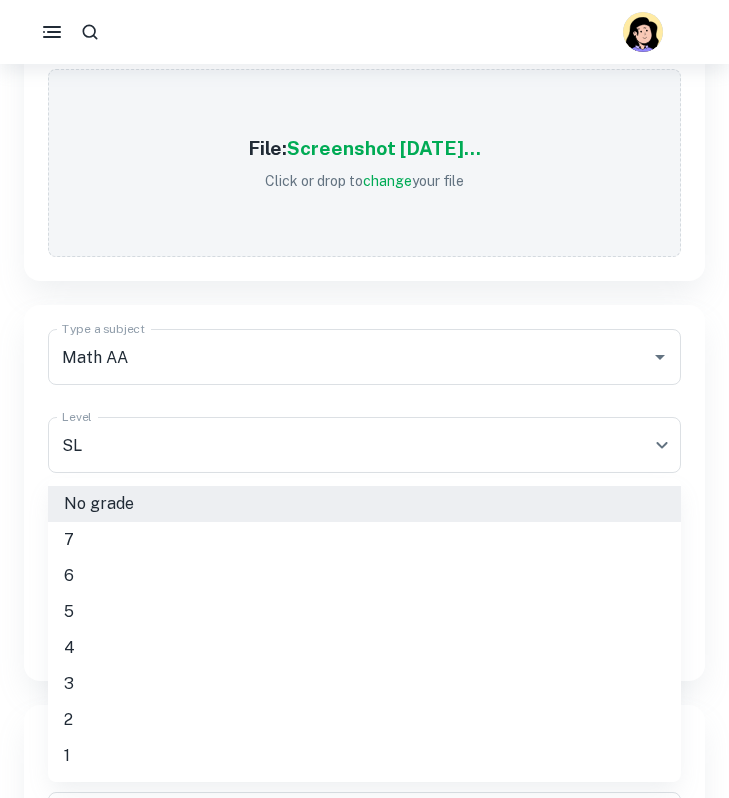 click on "We value your privacy We use cookies to enhance your browsing experience, serve personalised ads or content, and analyse our traffic. By clicking "Accept All", you consent to our use of cookies.   Cookie Policy Customise   Reject All   Accept All   Customise Consent Preferences   We use cookies to help you navigate efficiently and perform certain functions. You will find detailed information about all cookies under each consent category below. The cookies that are categorised as "Necessary" are stored on your browser as they are essential for enabling the basic functionalities of the site. ...  Show more For more information on how Google's third-party cookies operate and handle your data, see:   Google Privacy Policy Necessary Always Active Necessary cookies are required to enable the basic features of this site, such as providing secure log-in or adjusting your consent preferences. These cookies do not store any personally identifiable data. Functional Analytics Performance Advertisement Uncategorised" at bounding box center [364, -508] 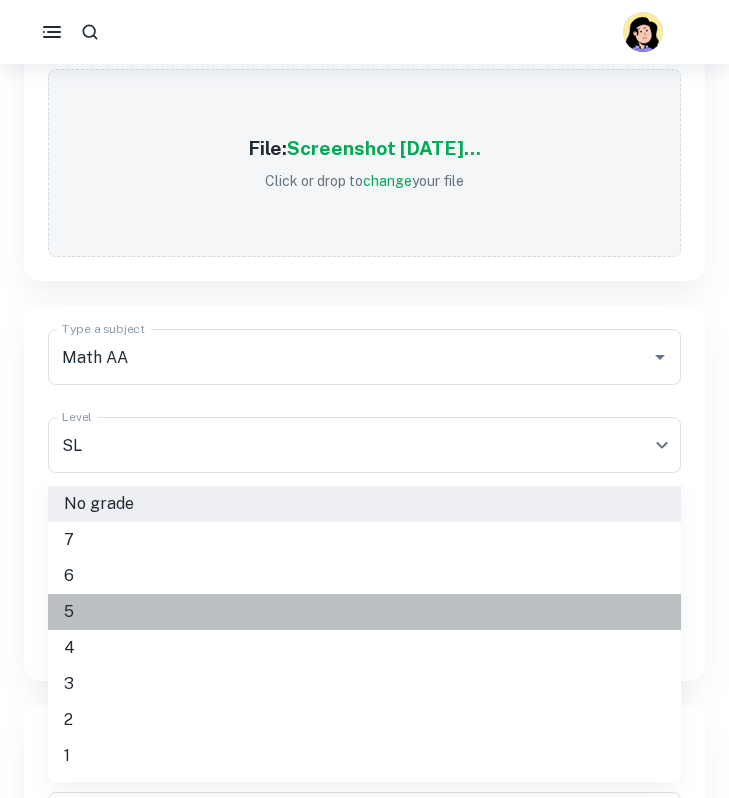 click on "5" at bounding box center [364, 612] 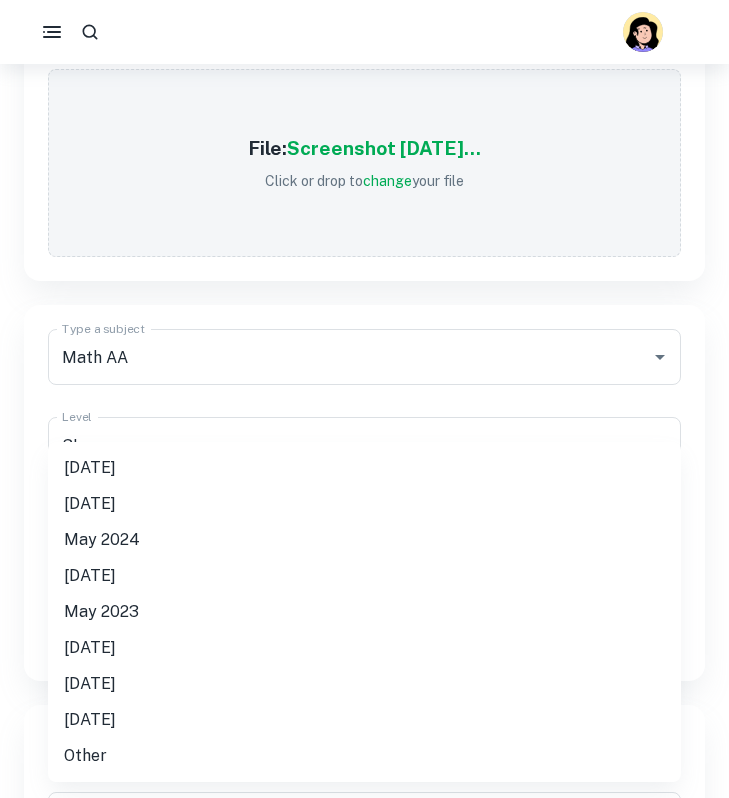 click on "We value your privacy We use cookies to enhance your browsing experience, serve personalised ads or content, and analyse our traffic. By clicking "Accept All", you consent to our use of cookies.   Cookie Policy Customise   Reject All   Accept All   Customise Consent Preferences   We use cookies to help you navigate efficiently and perform certain functions. You will find detailed information about all cookies under each consent category below. The cookies that are categorised as "Necessary" are stored on your browser as they are essential for enabling the basic functionalities of the site. ...  Show more For more information on how Google's third-party cookies operate and handle your data, see:   Google Privacy Policy Necessary Always Active Necessary cookies are required to enable the basic features of this site, such as providing secure log-in or adjusting your consent preferences. These cookies do not store any personally identifiable data. Functional Analytics Performance Advertisement Uncategorised" at bounding box center [364, -508] 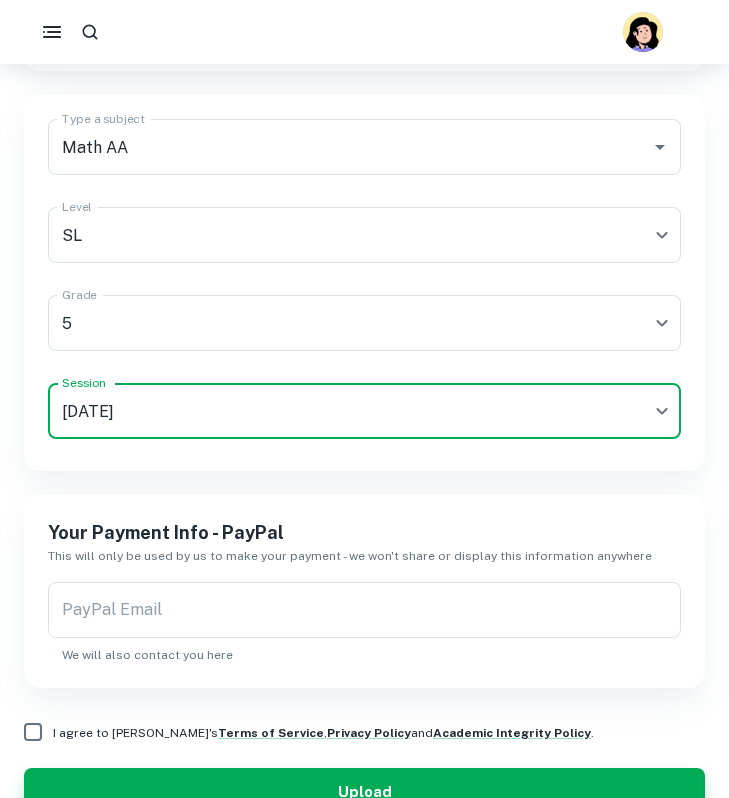 scroll, scrollTop: 1315, scrollLeft: 0, axis: vertical 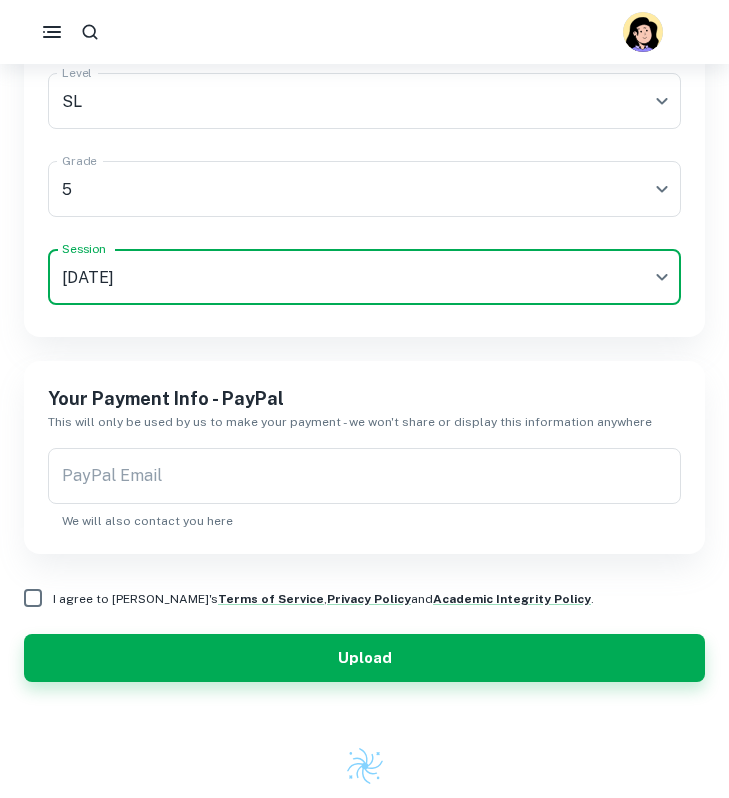 click on "PayPal Email" at bounding box center [364, 476] 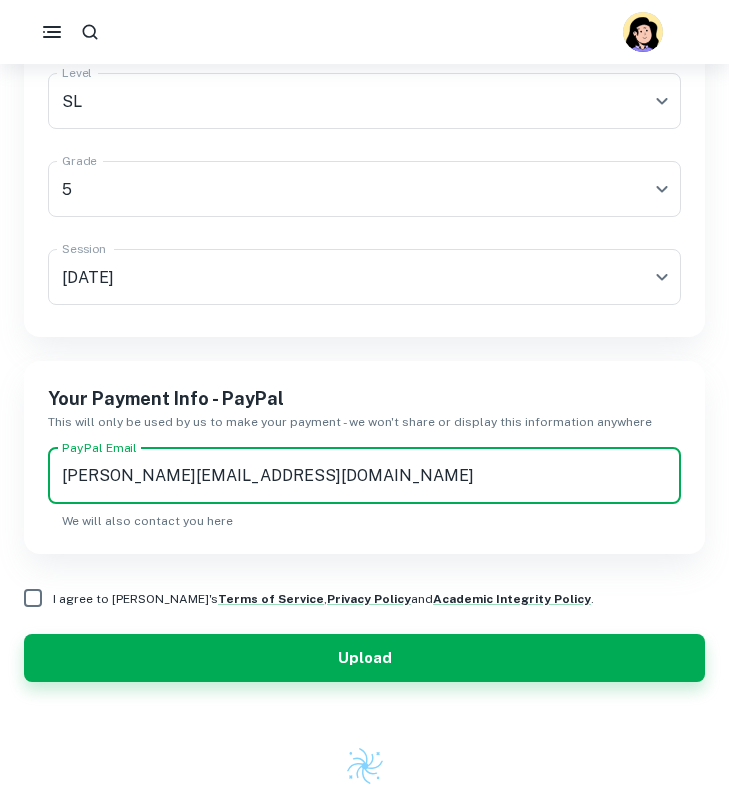 type on "[PERSON_NAME][EMAIL_ADDRESS][DOMAIN_NAME]" 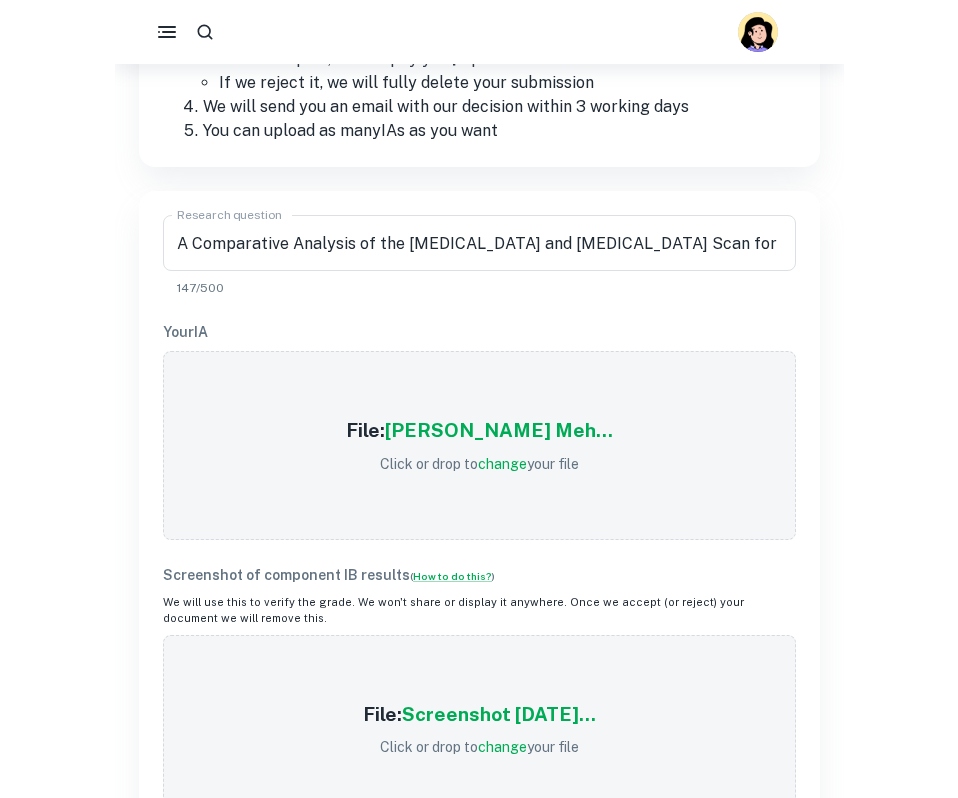 scroll, scrollTop: 395, scrollLeft: 0, axis: vertical 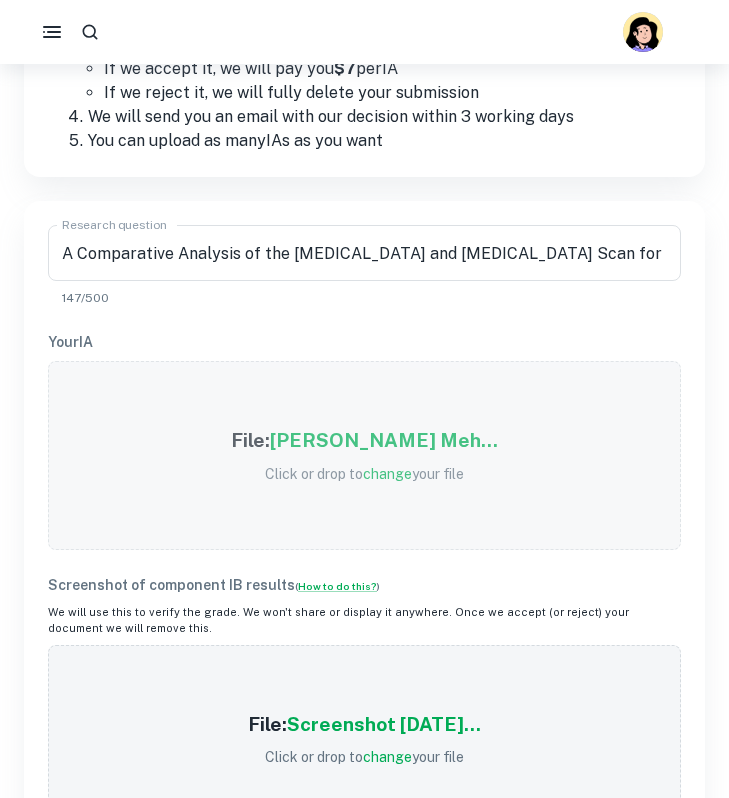 click on "change" at bounding box center [387, 474] 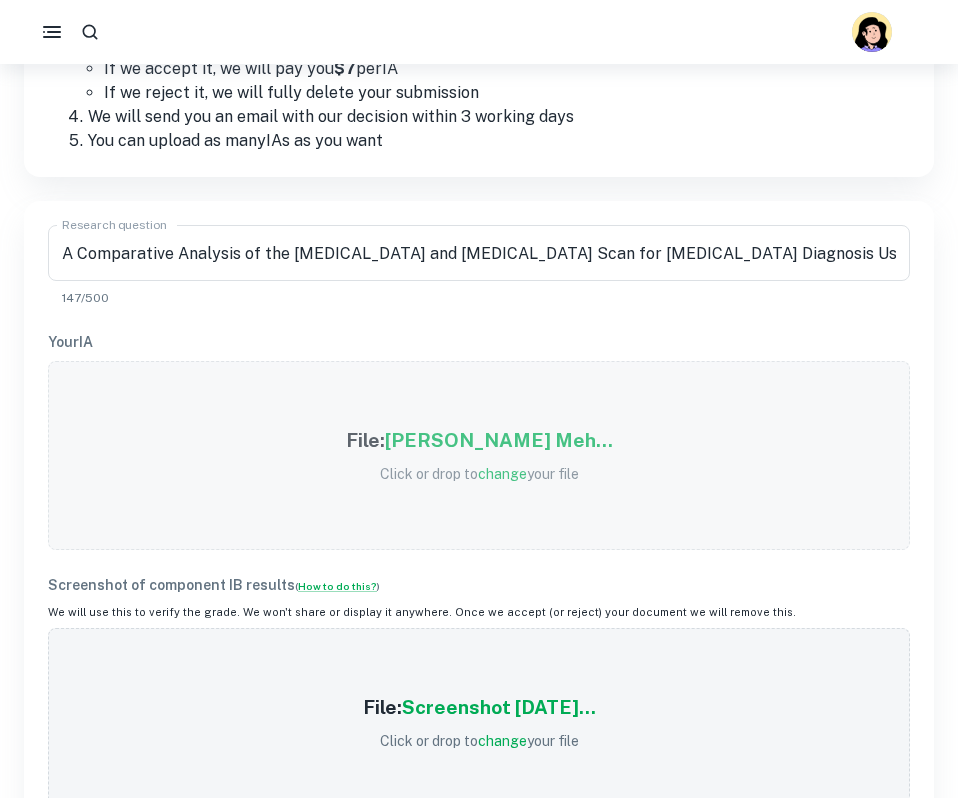 click on "[PERSON_NAME] Meh..." at bounding box center [499, 440] 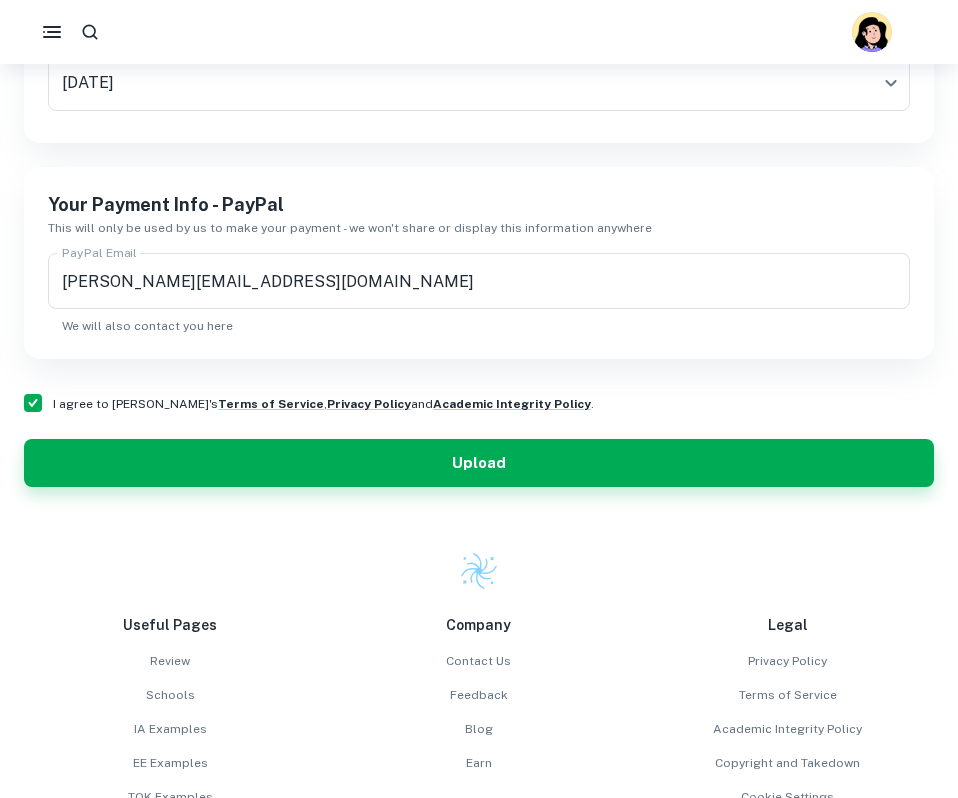scroll, scrollTop: 1523, scrollLeft: 0, axis: vertical 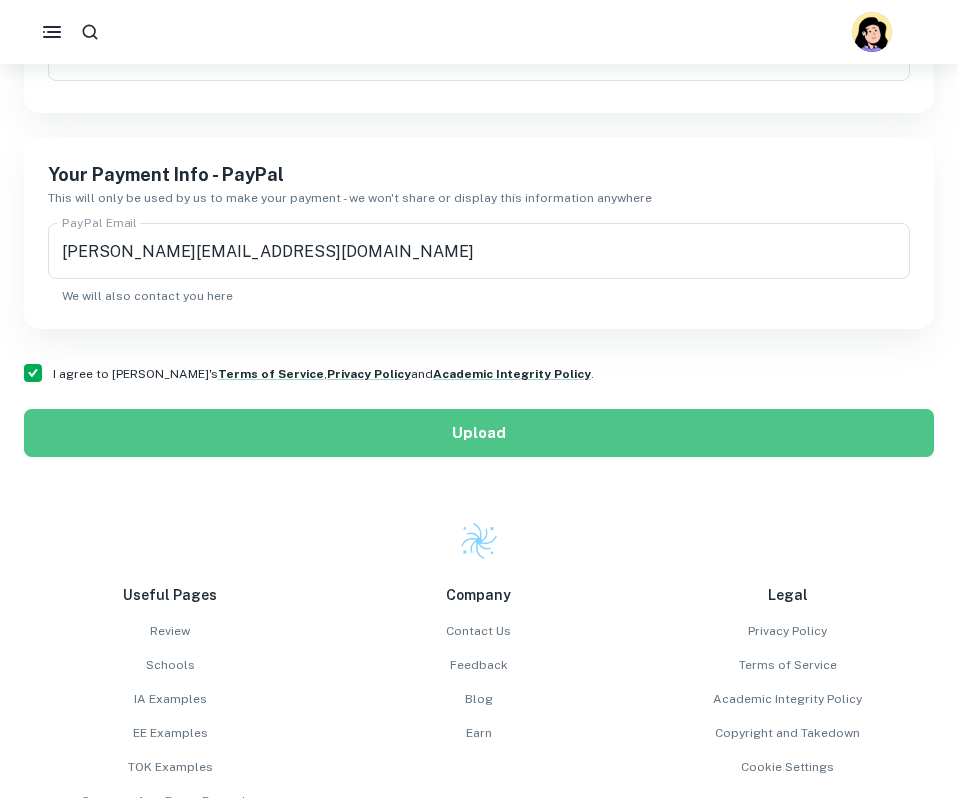 click on "Upload" at bounding box center (479, 433) 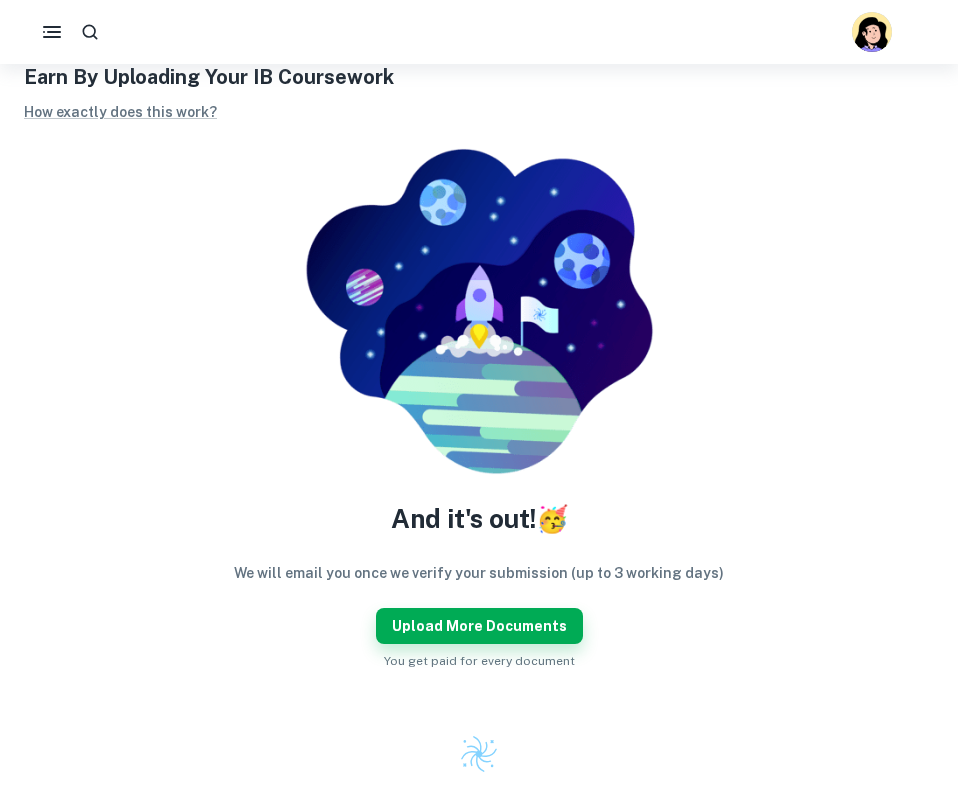 scroll, scrollTop: 25, scrollLeft: 0, axis: vertical 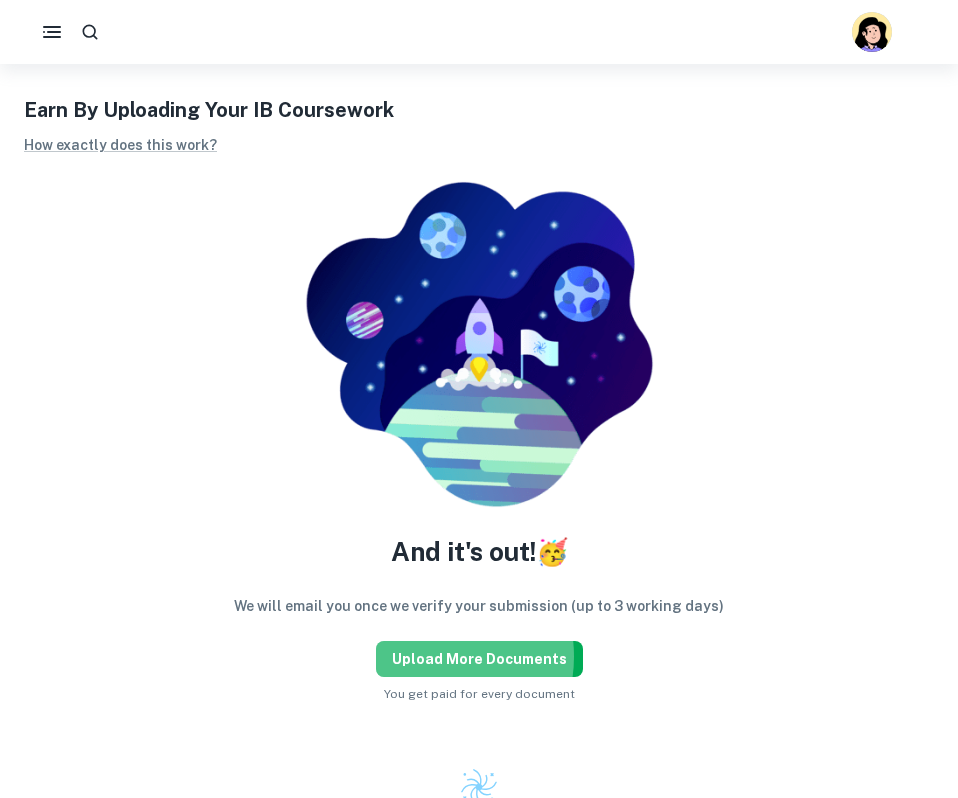 click on "Upload more documents" at bounding box center (479, 659) 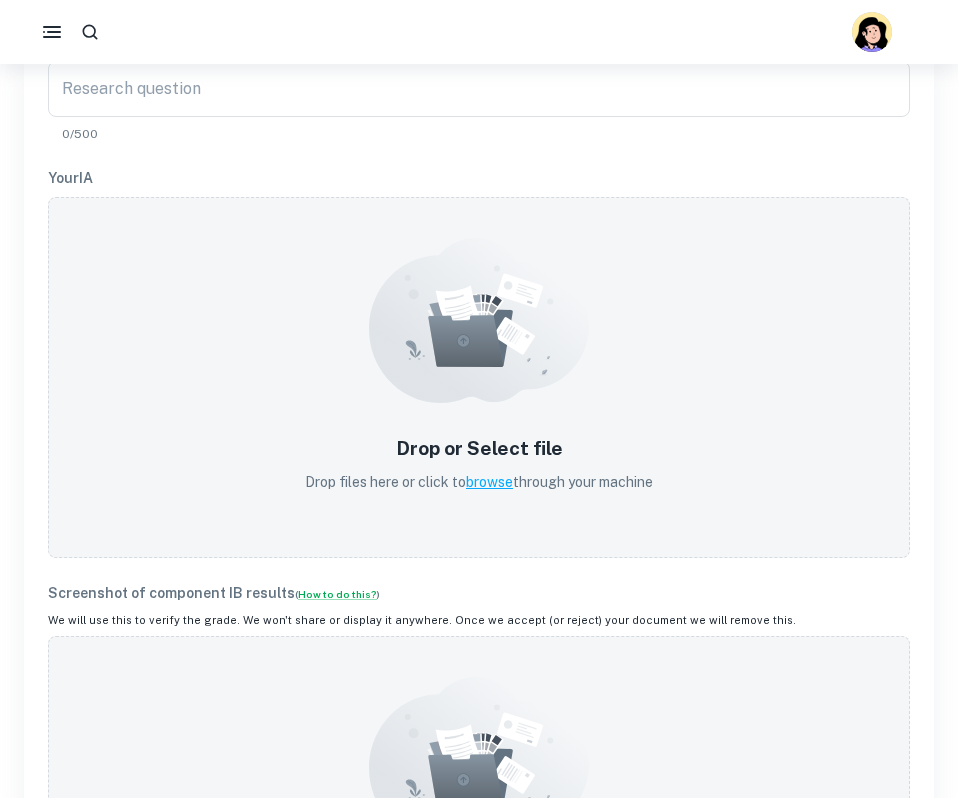 scroll, scrollTop: 0, scrollLeft: 0, axis: both 